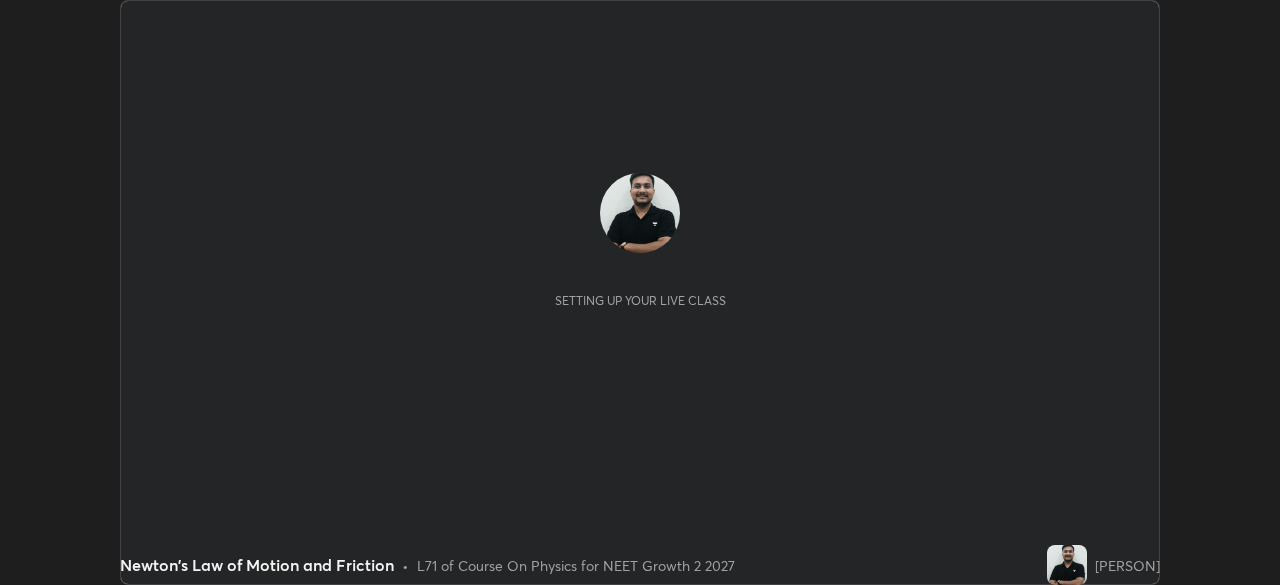 scroll, scrollTop: 0, scrollLeft: 0, axis: both 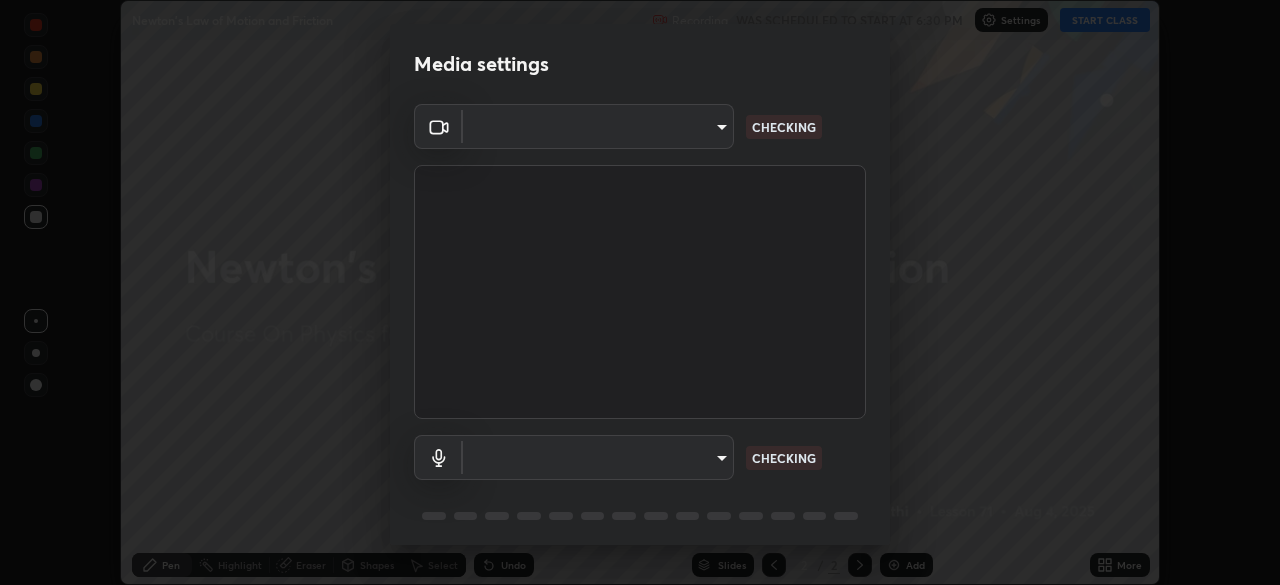 type on "57e3ca6dd86483d2bfa20ddb5cc9cb6232c8fb2c34ea93961d8bdc2c07e3a664" 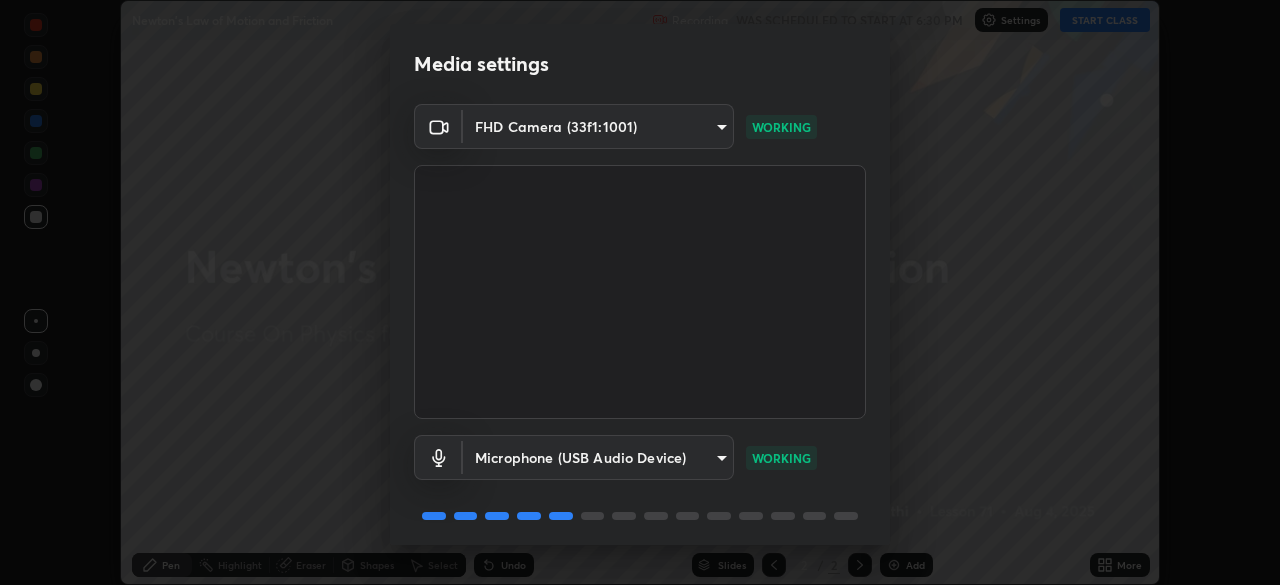 scroll, scrollTop: 71, scrollLeft: 0, axis: vertical 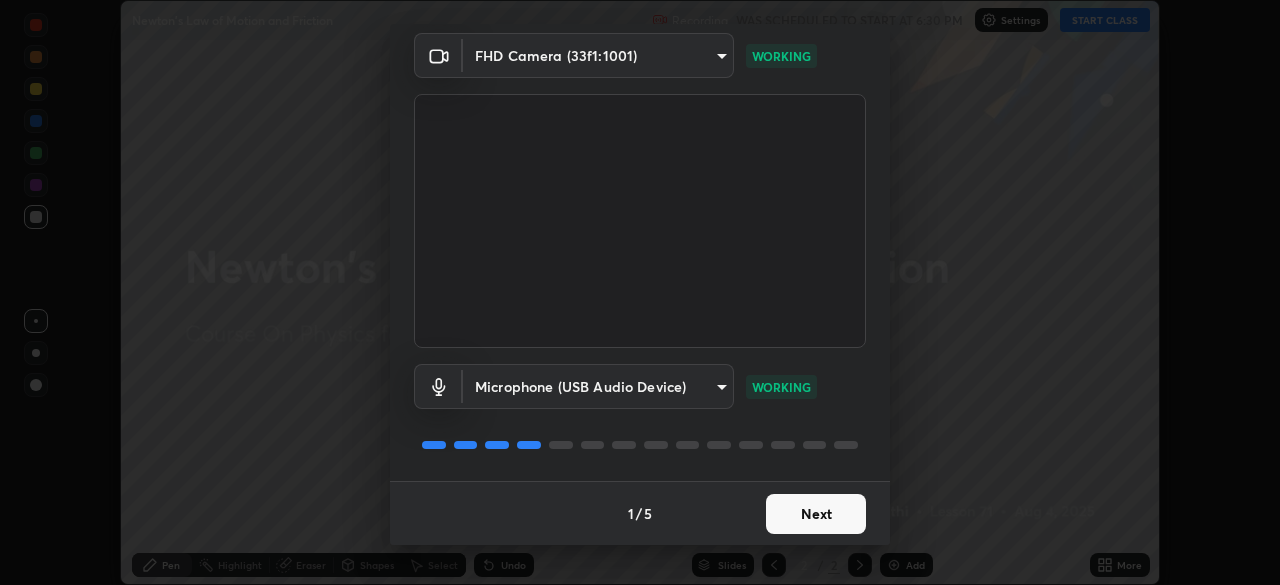 click on "Next" at bounding box center (816, 514) 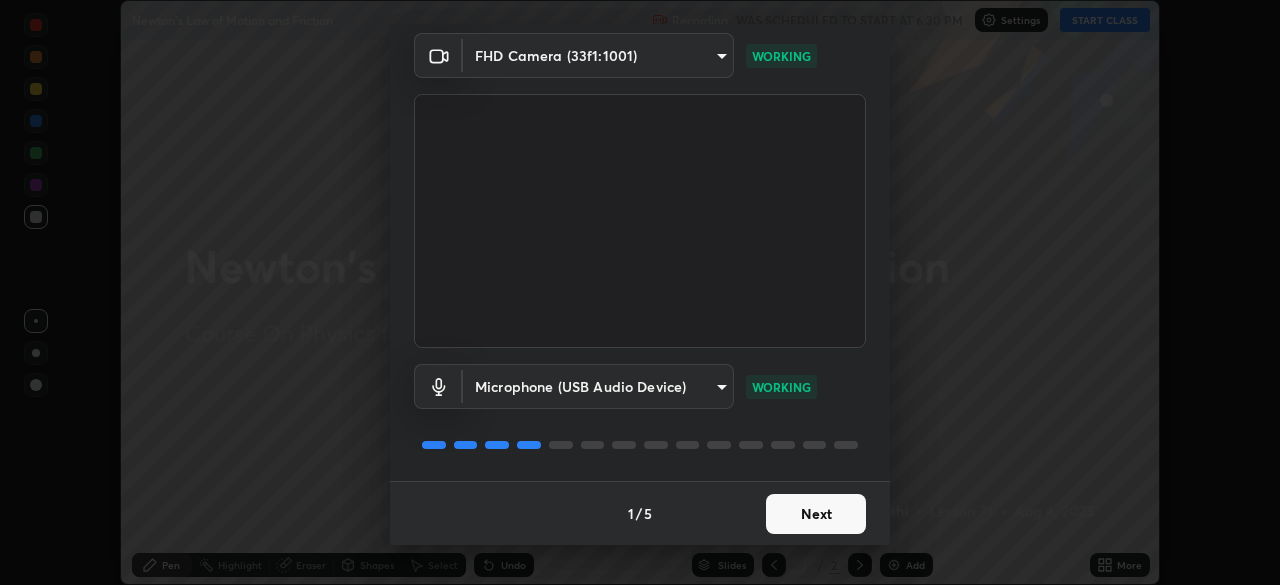 scroll, scrollTop: 0, scrollLeft: 0, axis: both 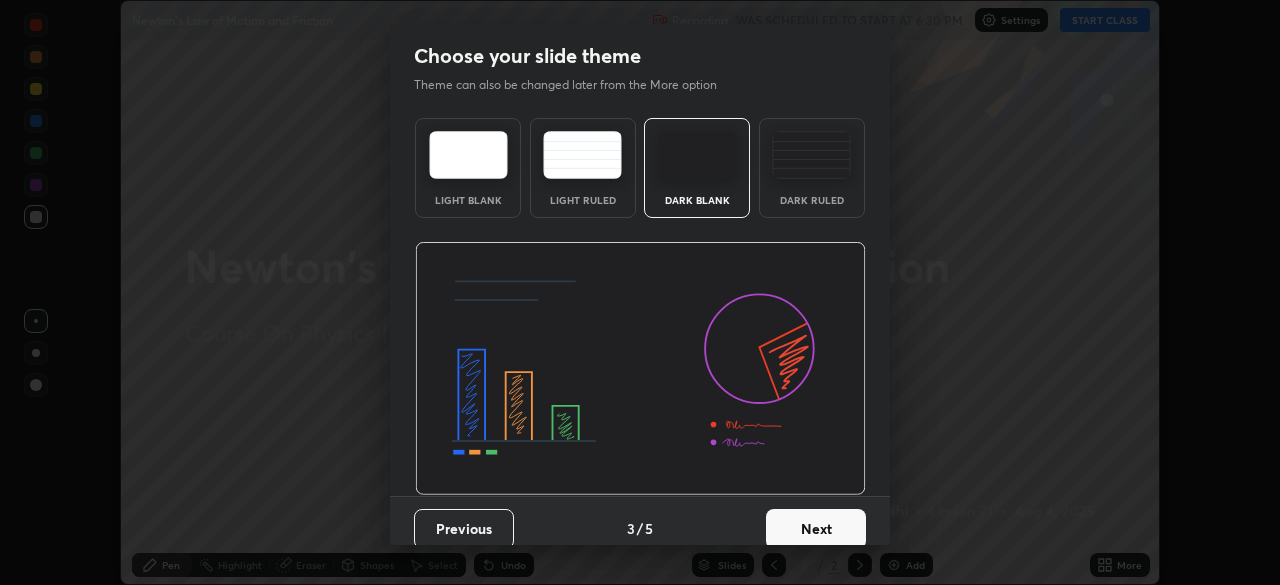 click on "Next" at bounding box center [816, 529] 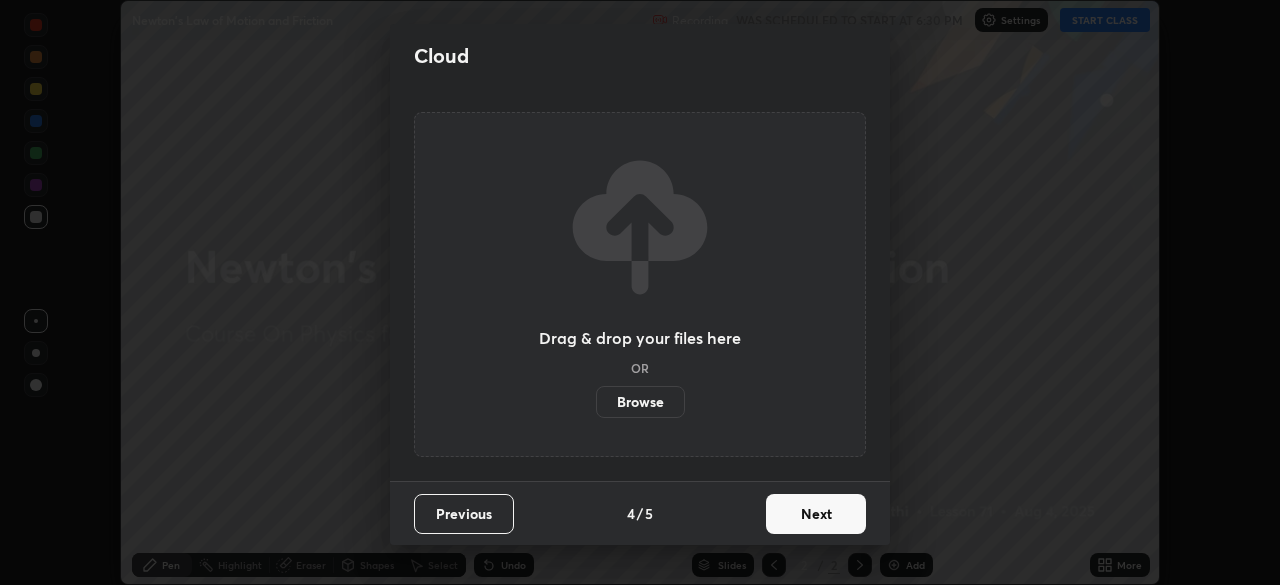 click on "Next" at bounding box center (816, 514) 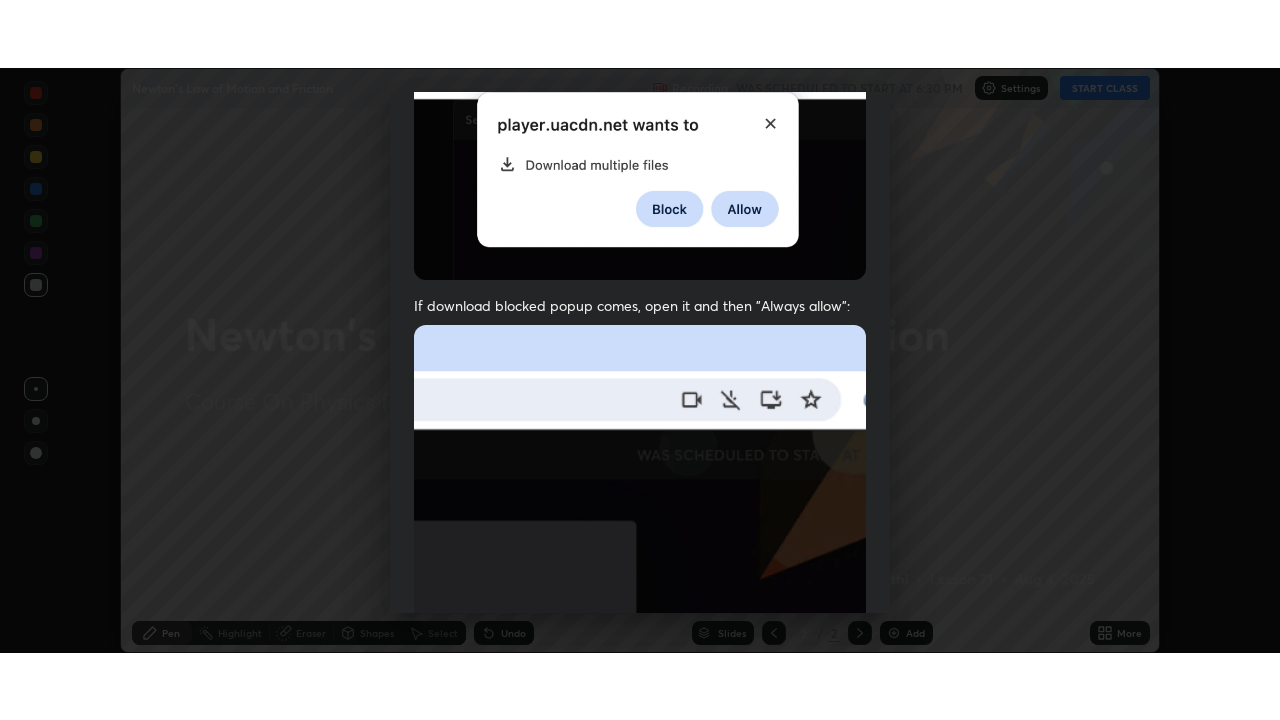 scroll, scrollTop: 479, scrollLeft: 0, axis: vertical 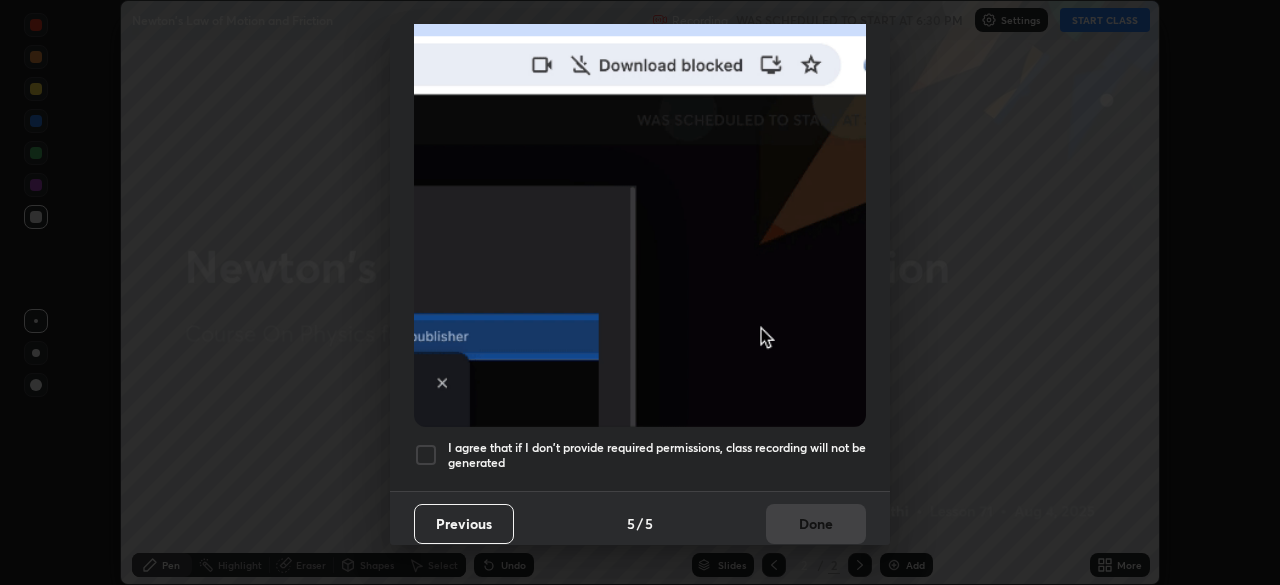 click at bounding box center (426, 455) 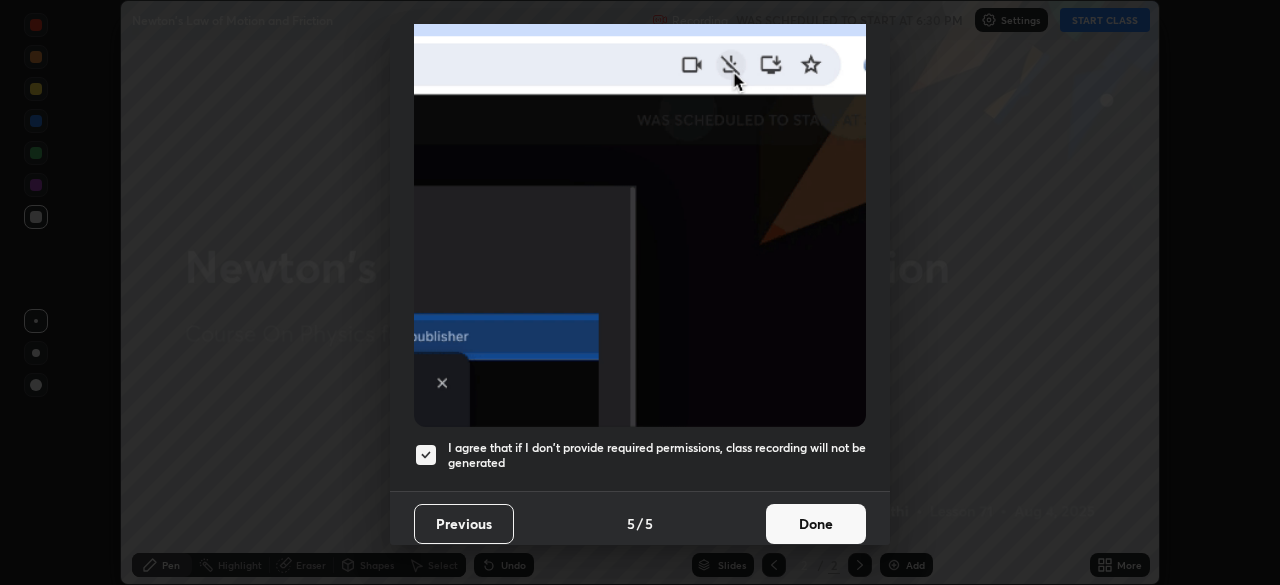 click on "Done" at bounding box center [816, 524] 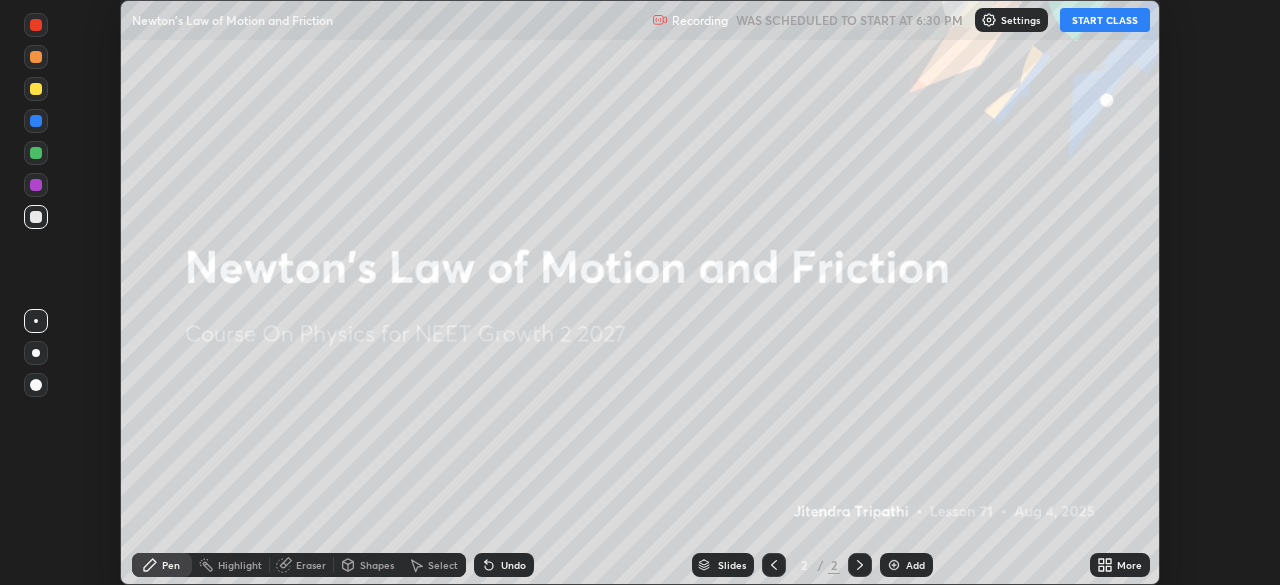 click on "START CLASS" at bounding box center (1105, 20) 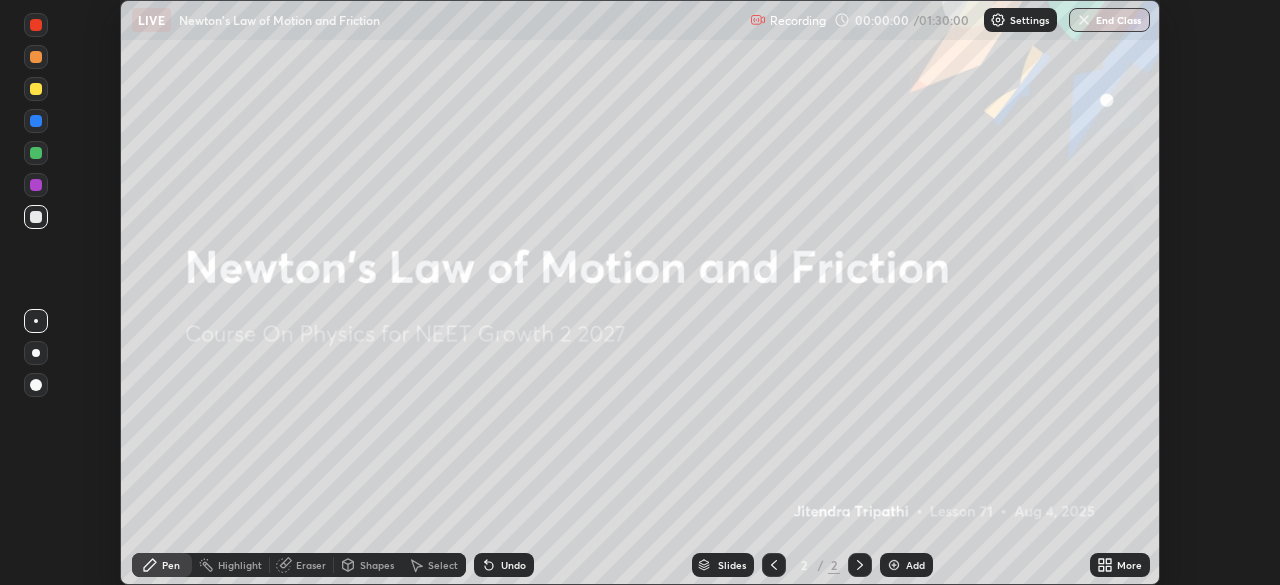 click 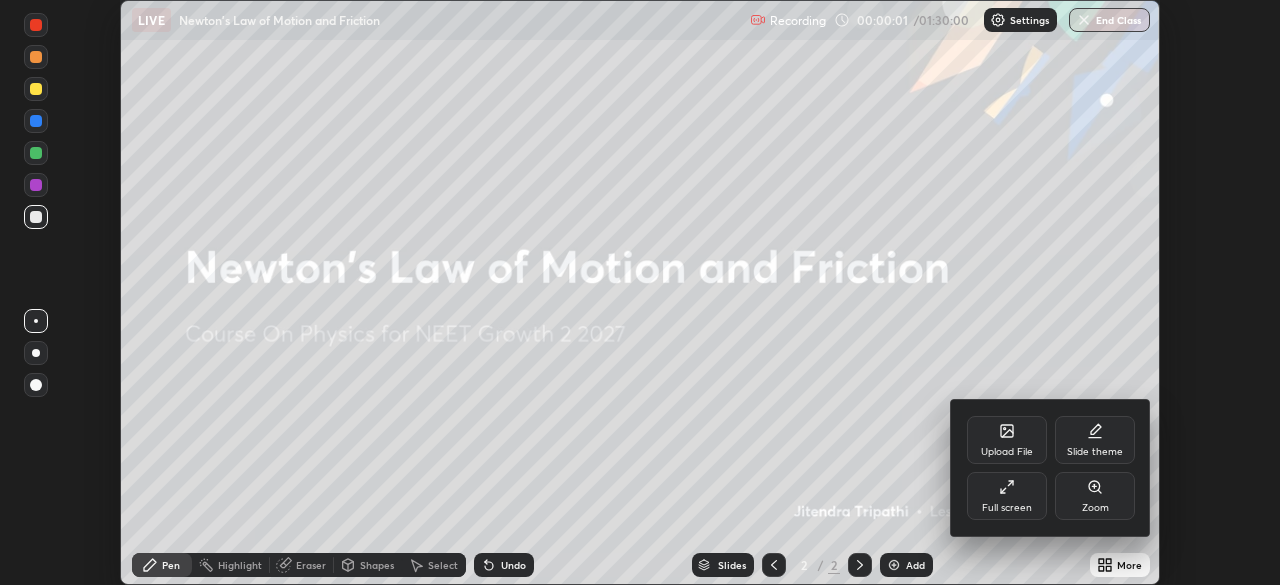 click on "Full screen" at bounding box center [1007, 508] 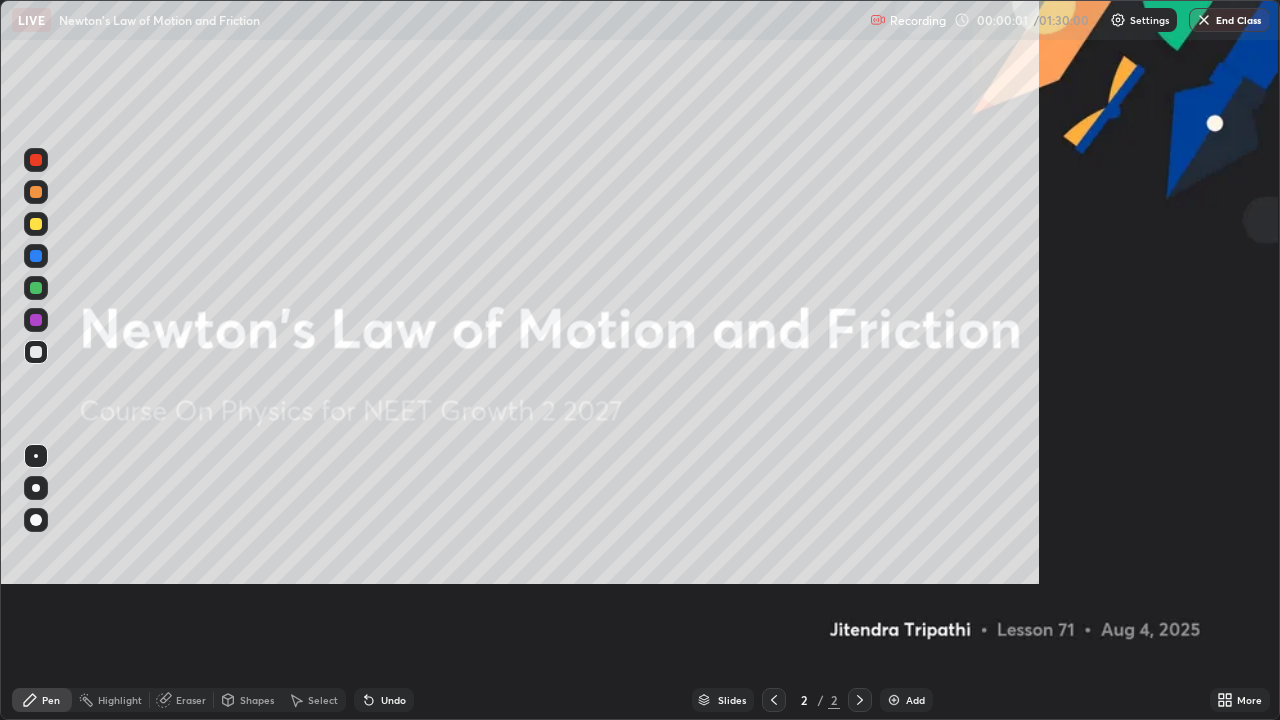 scroll, scrollTop: 99280, scrollLeft: 98720, axis: both 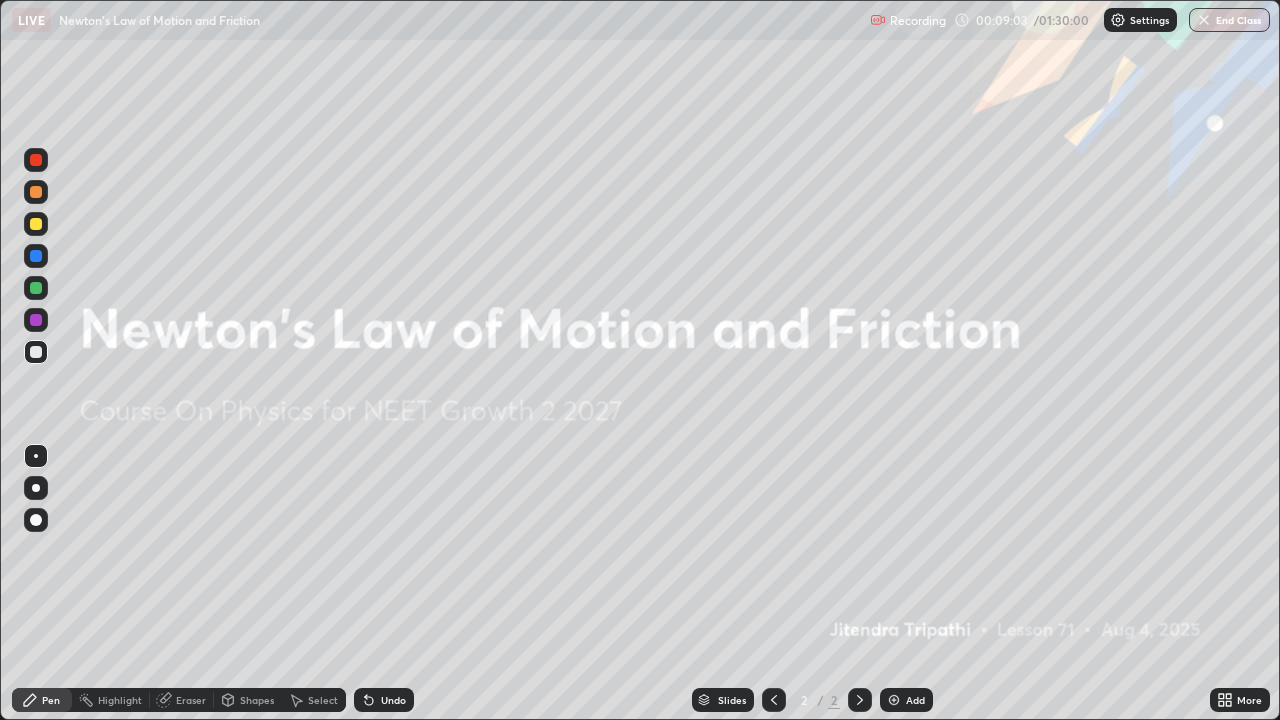 click at bounding box center [894, 700] 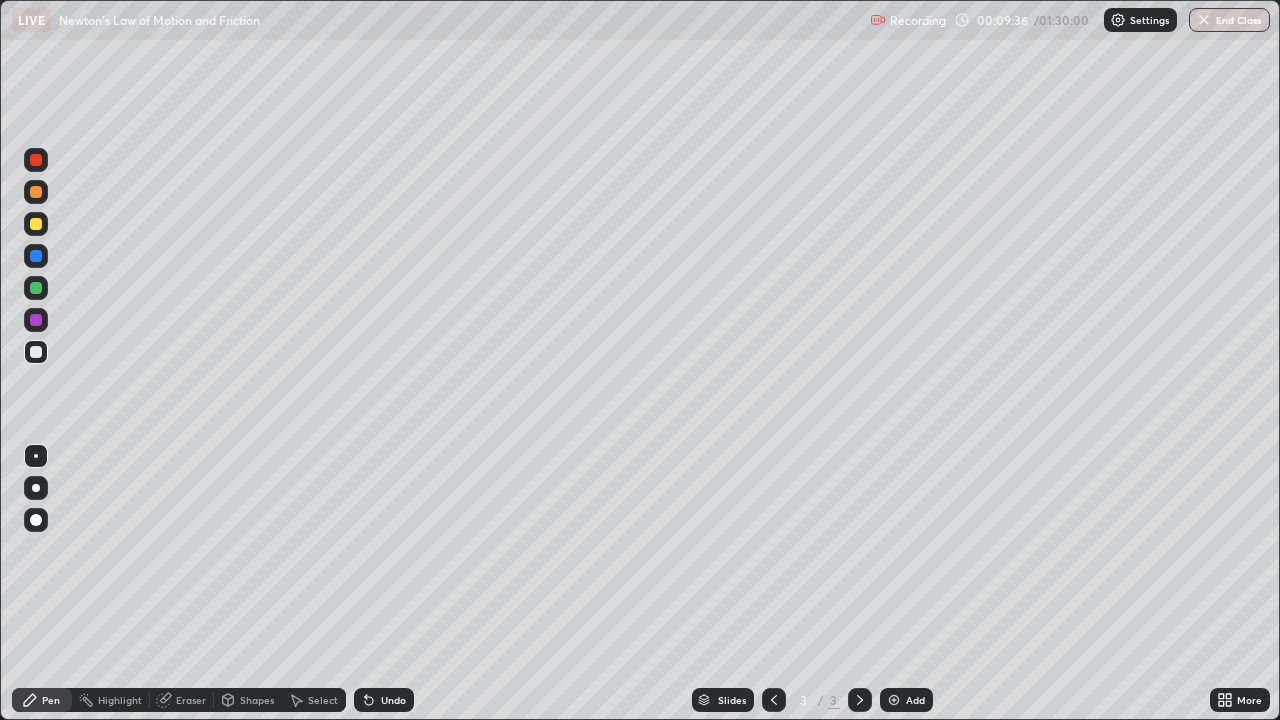 click at bounding box center (36, 224) 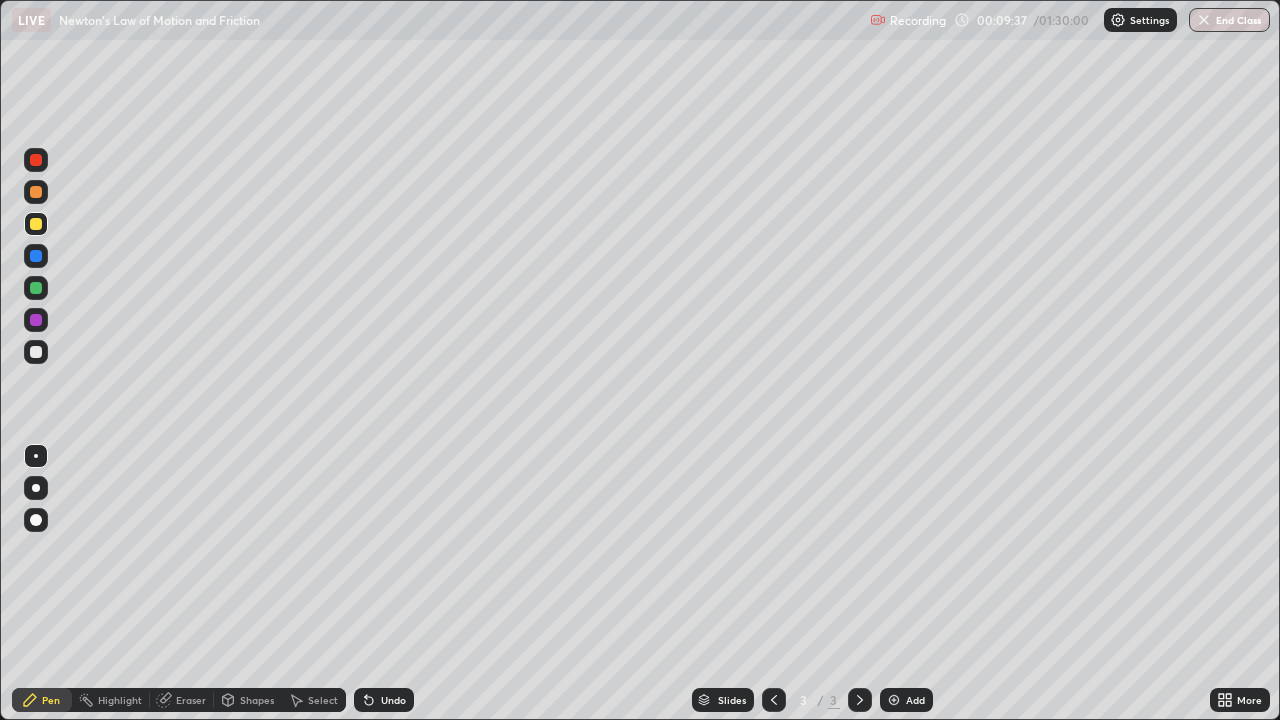 click at bounding box center (36, 224) 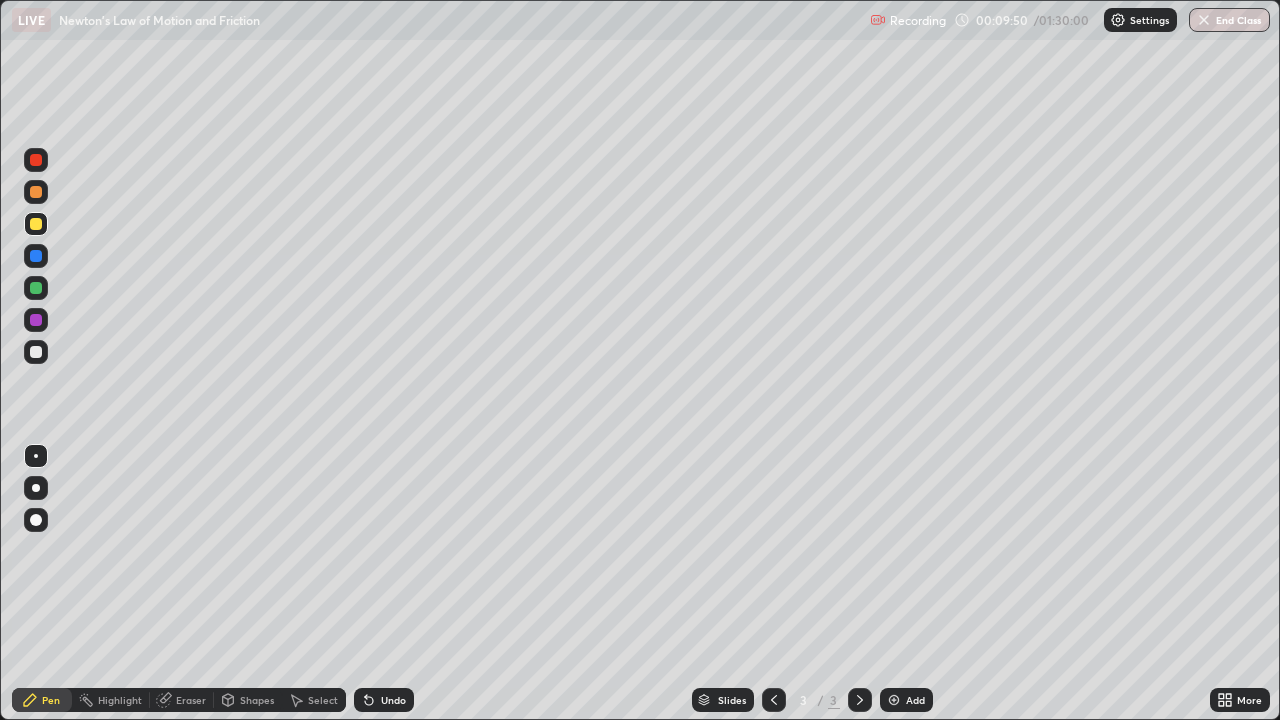 click on "Undo" at bounding box center (393, 700) 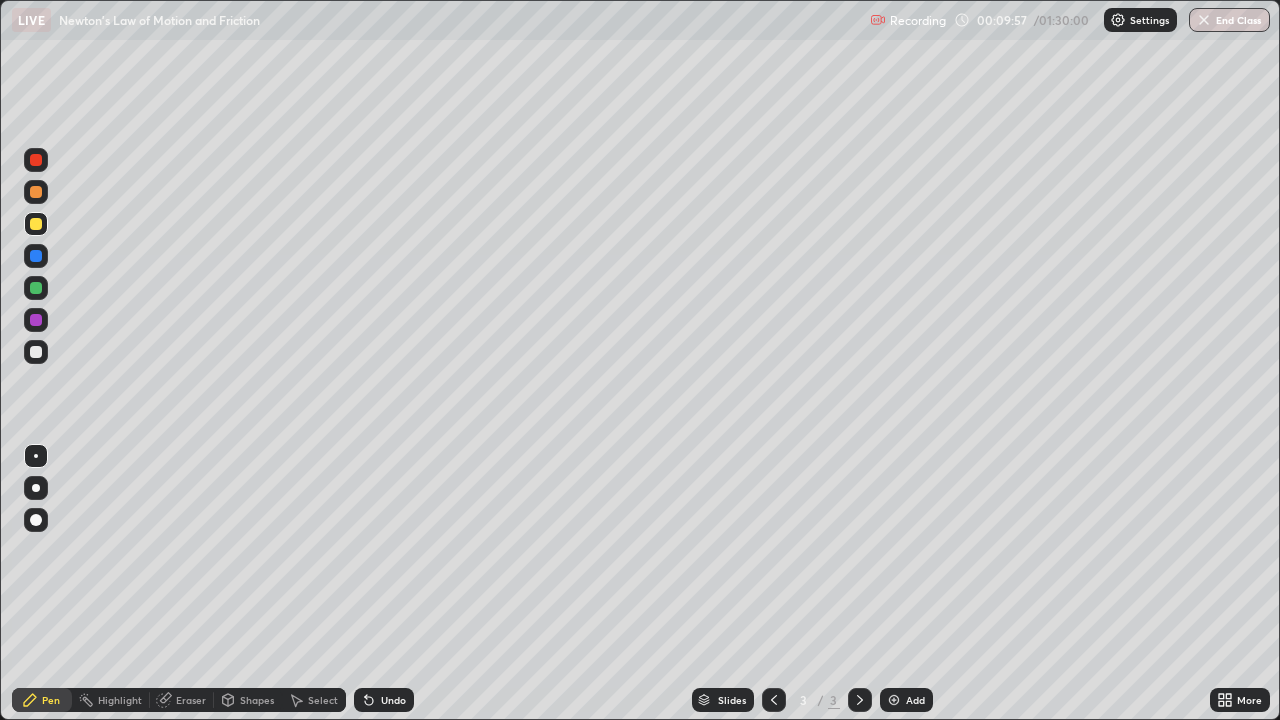 click at bounding box center [36, 320] 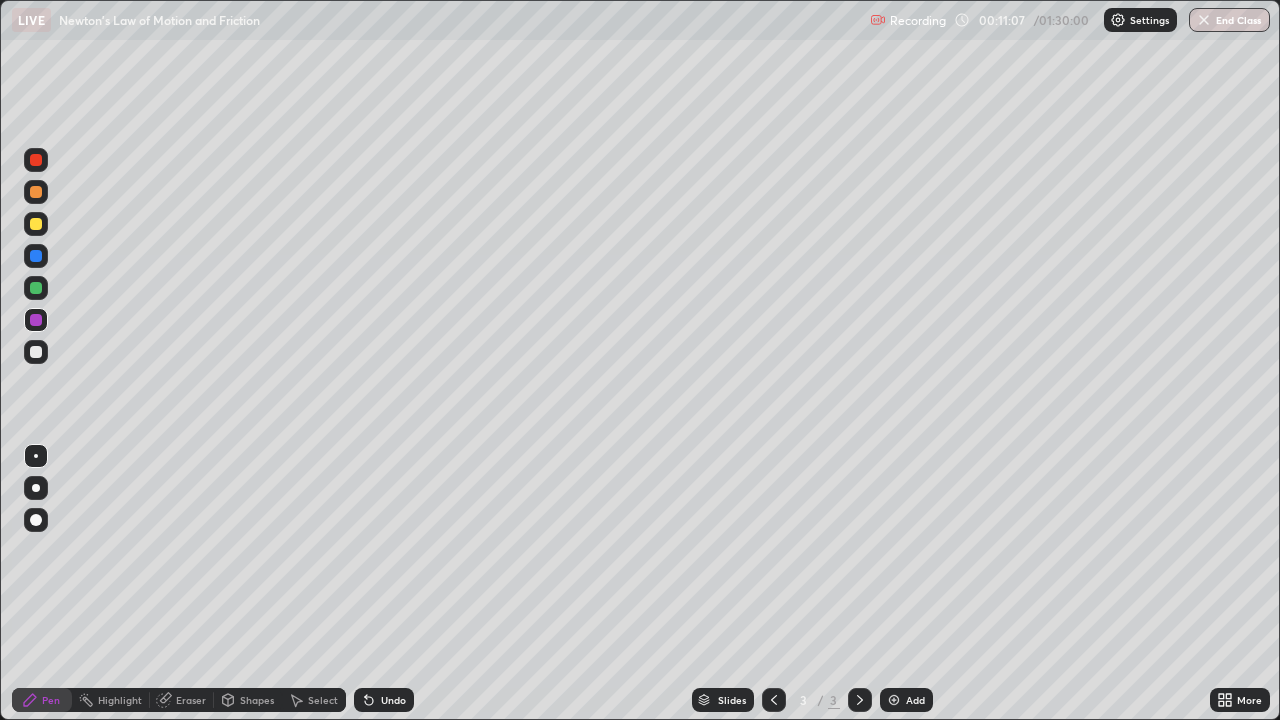 click at bounding box center (36, 224) 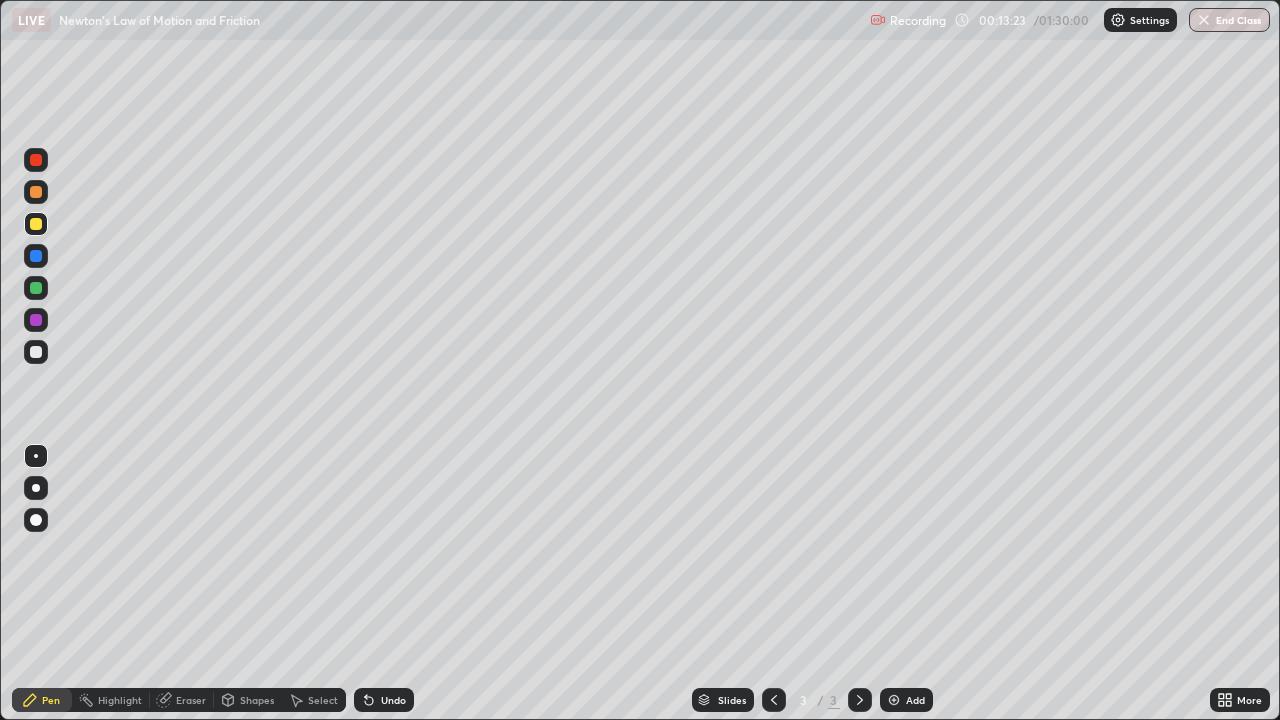click on "Add" at bounding box center [906, 700] 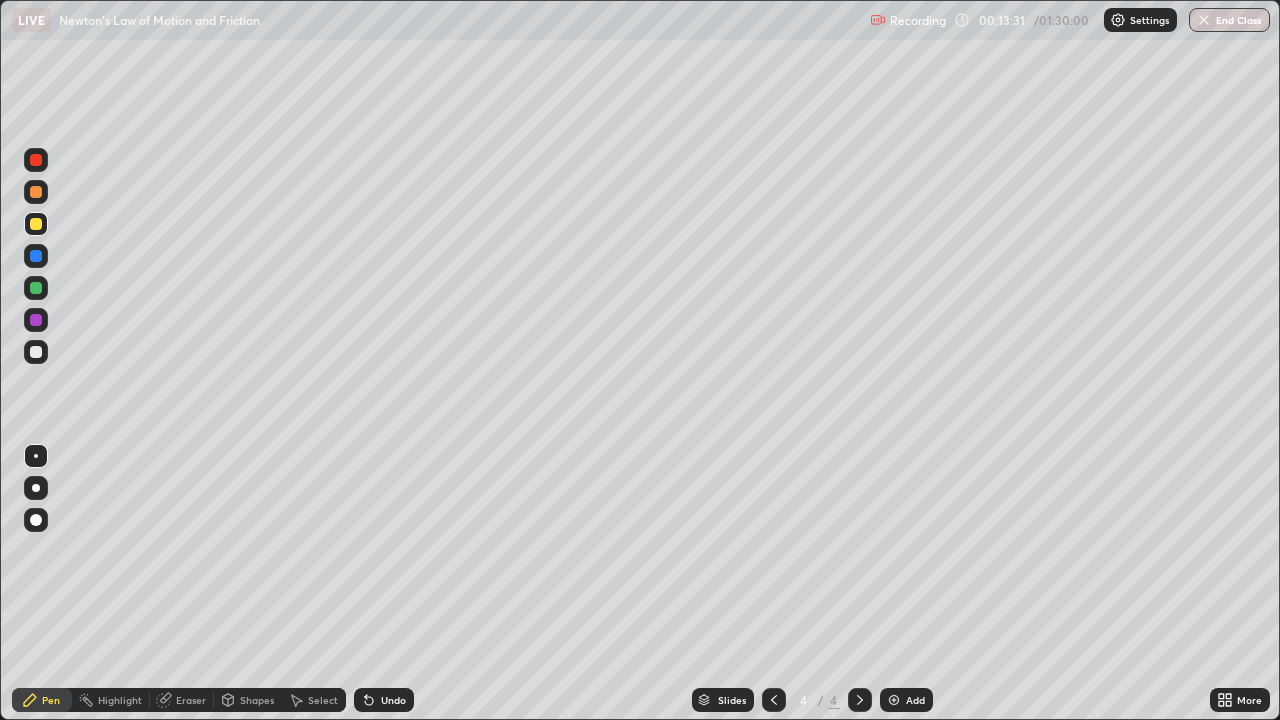 click at bounding box center [36, 224] 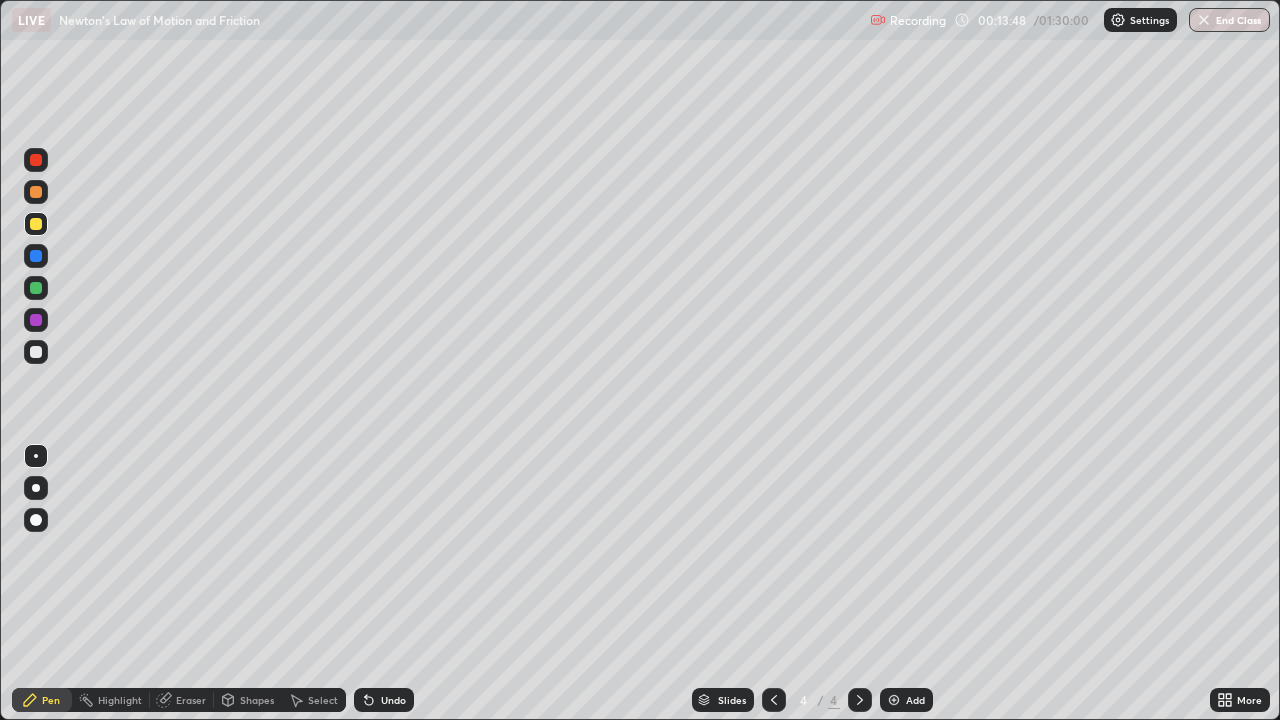 click on "Eraser" at bounding box center (182, 700) 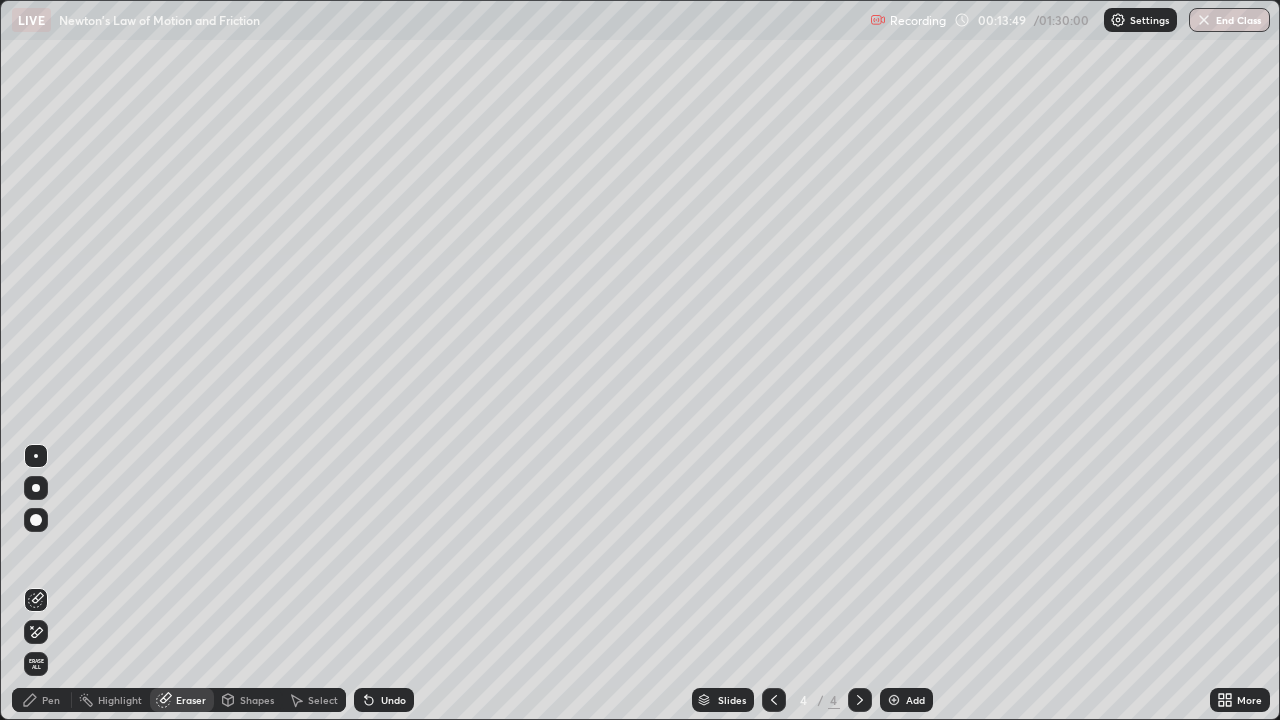 click 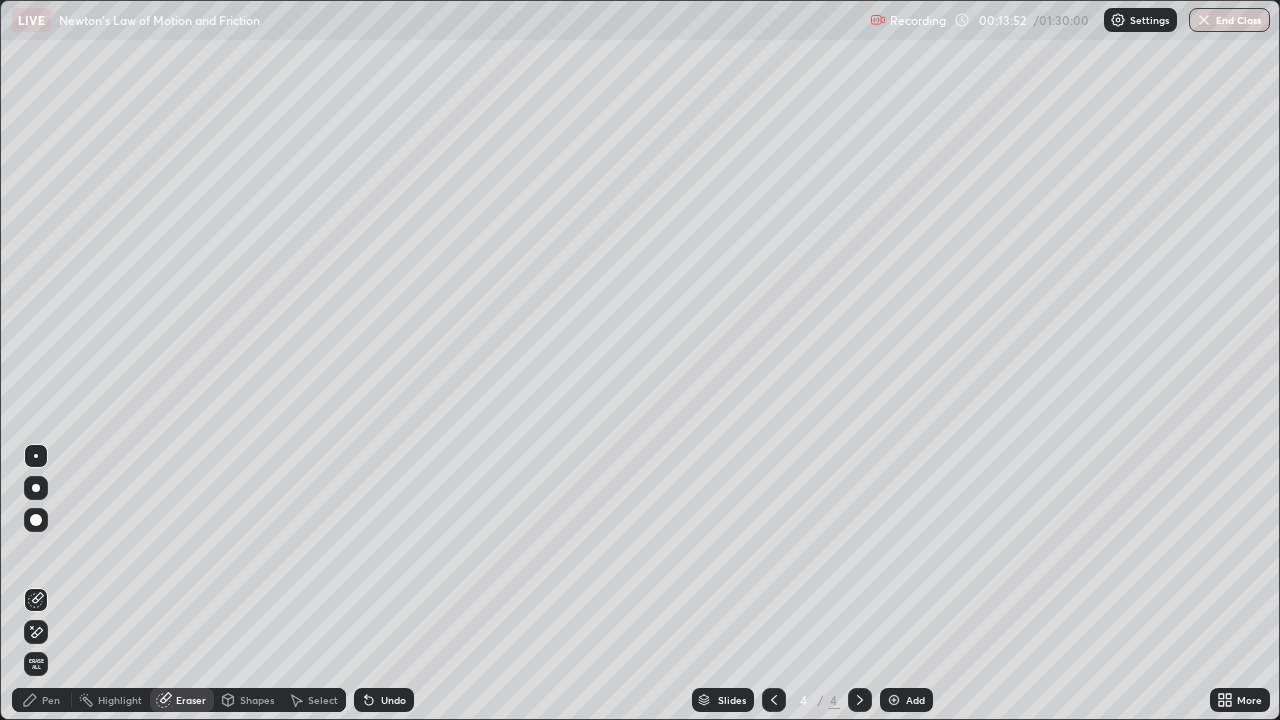 click on "Pen" at bounding box center (42, 700) 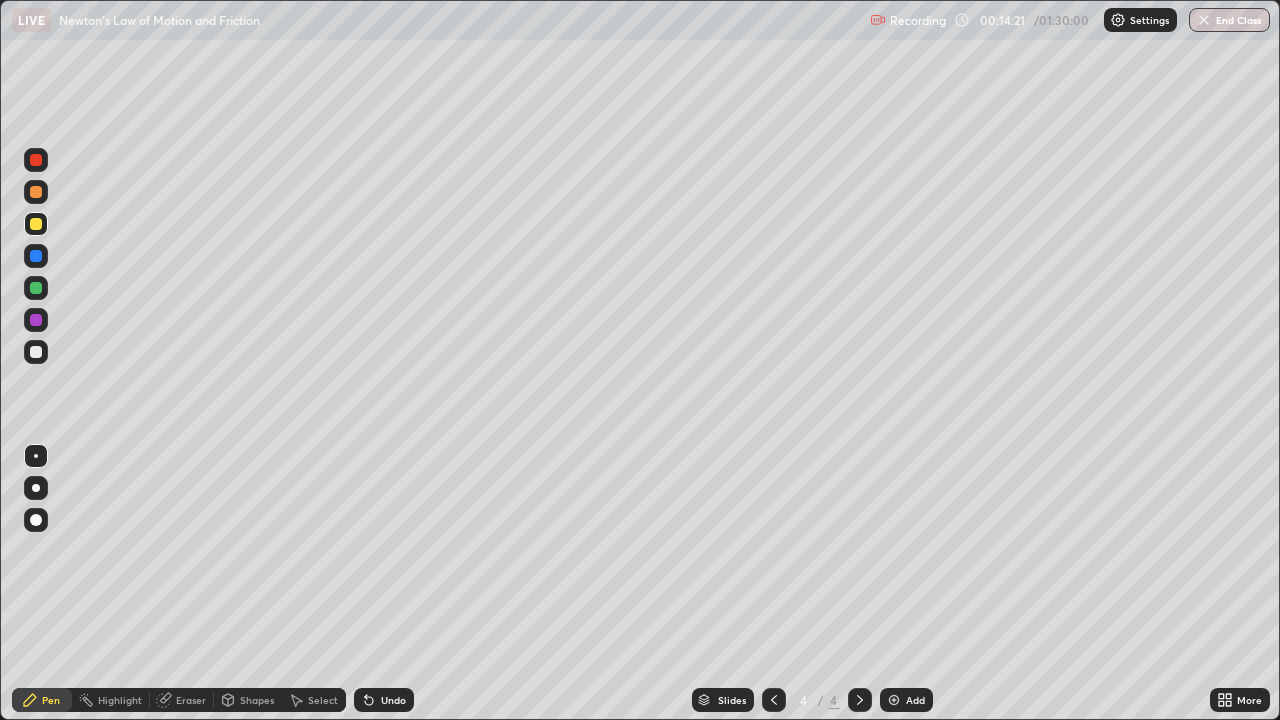 click at bounding box center (36, 288) 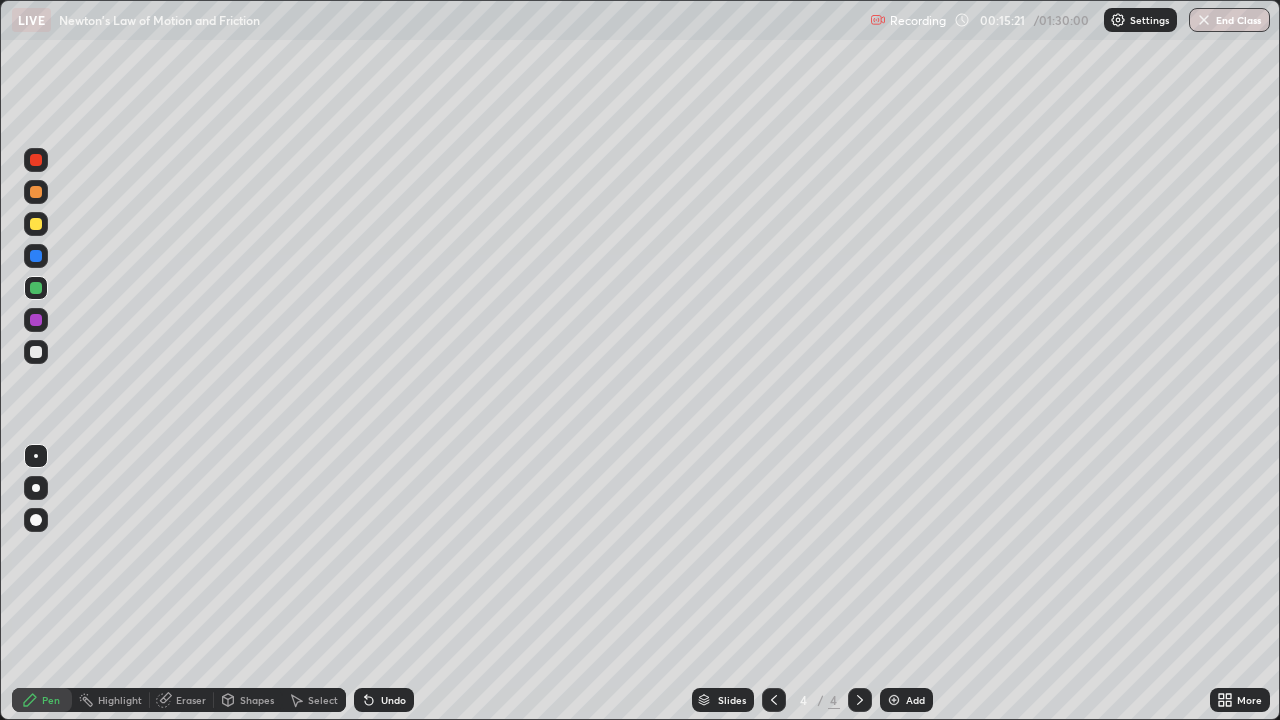 click at bounding box center (36, 256) 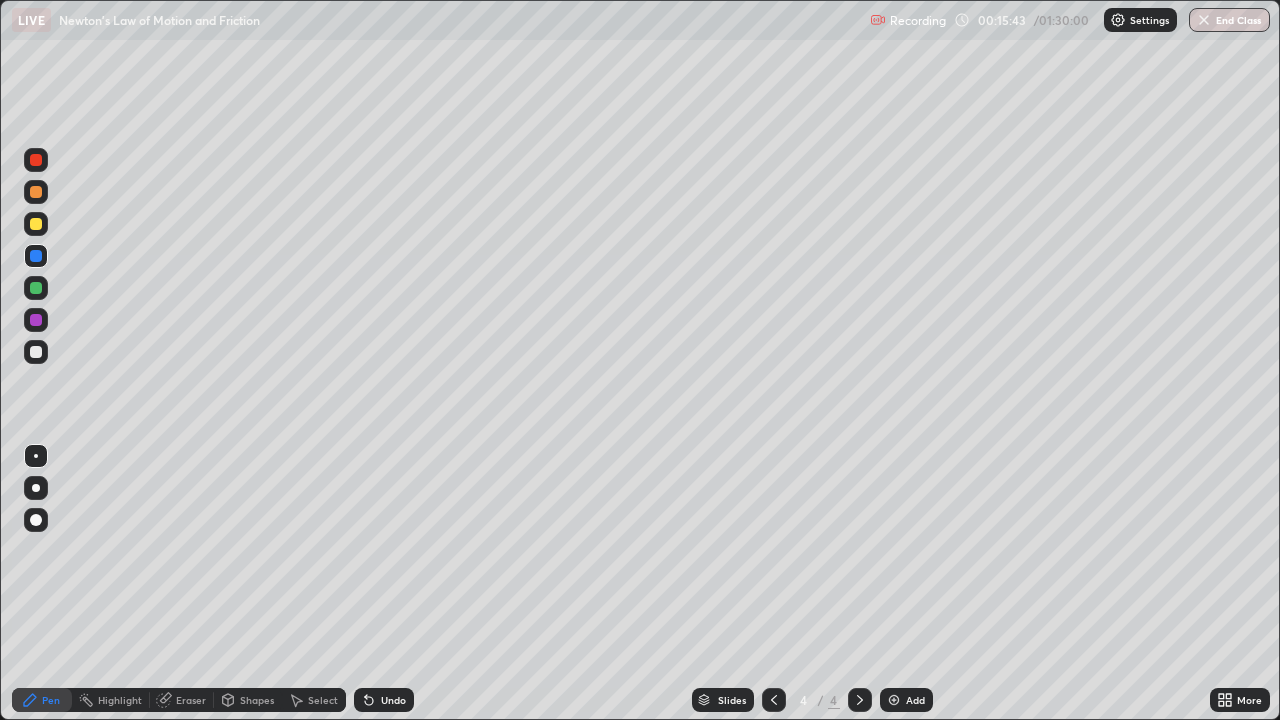 click at bounding box center [36, 256] 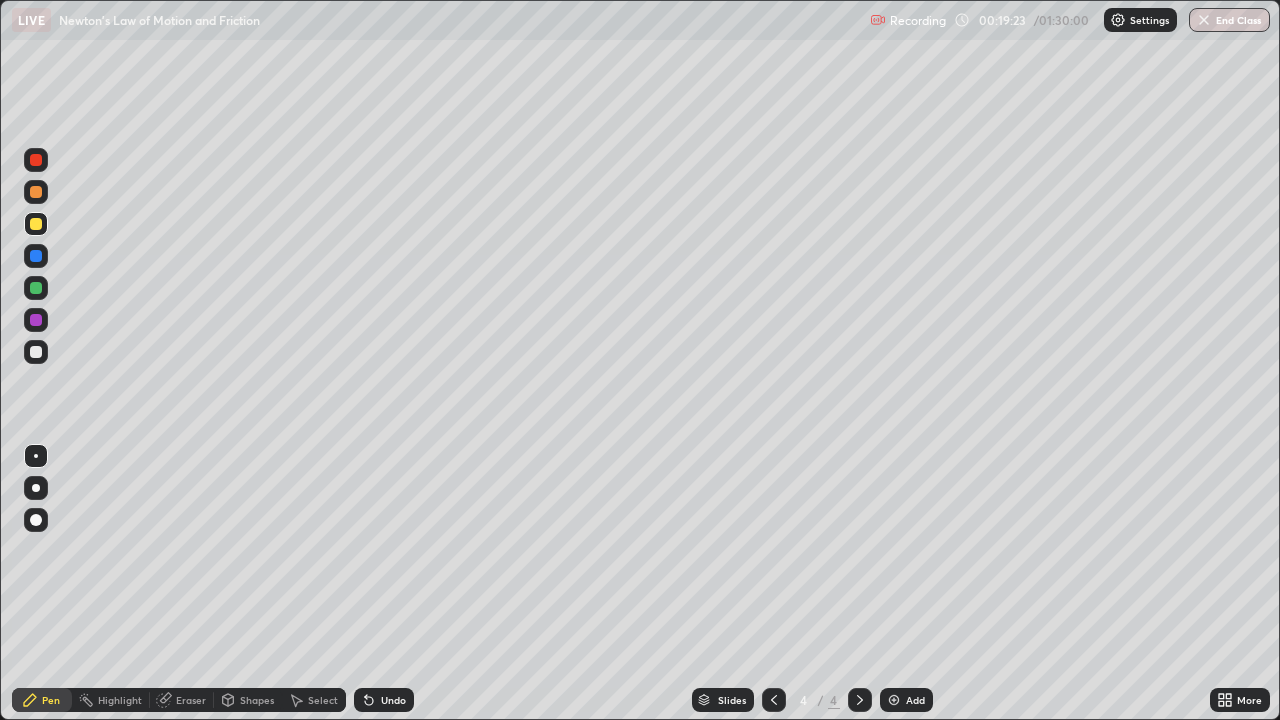 click on "Add" at bounding box center [915, 700] 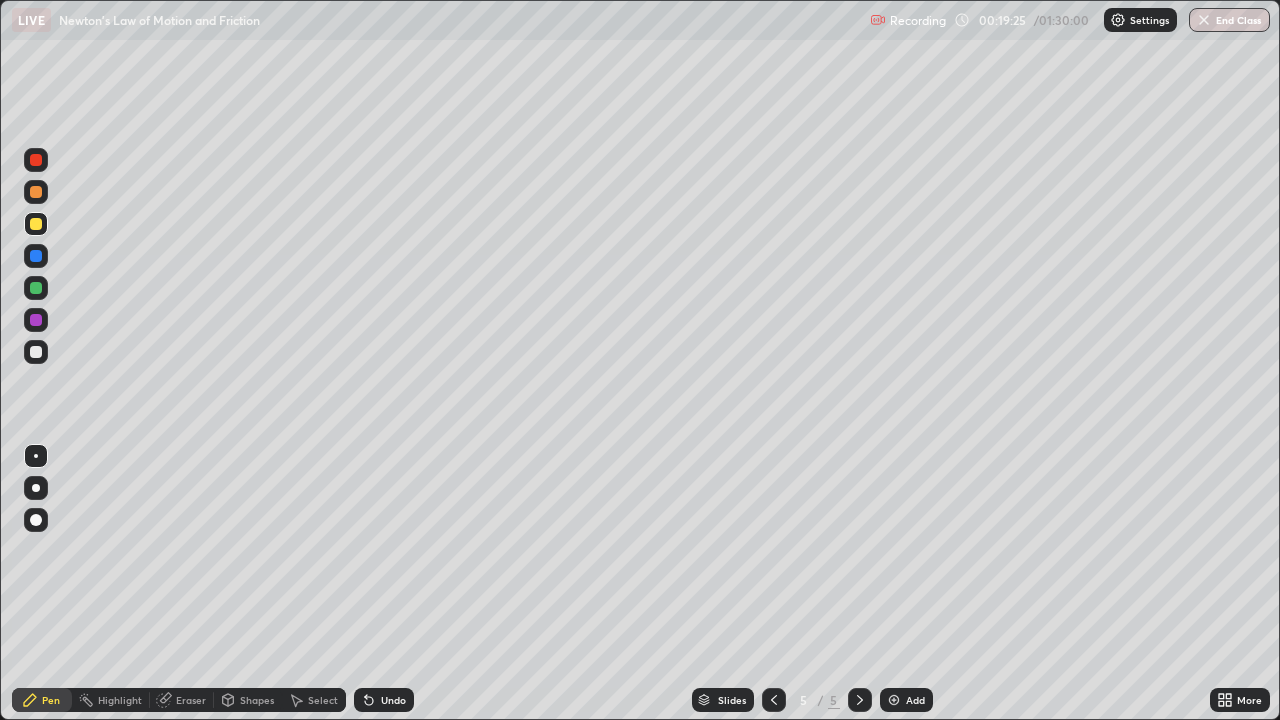 click at bounding box center [36, 352] 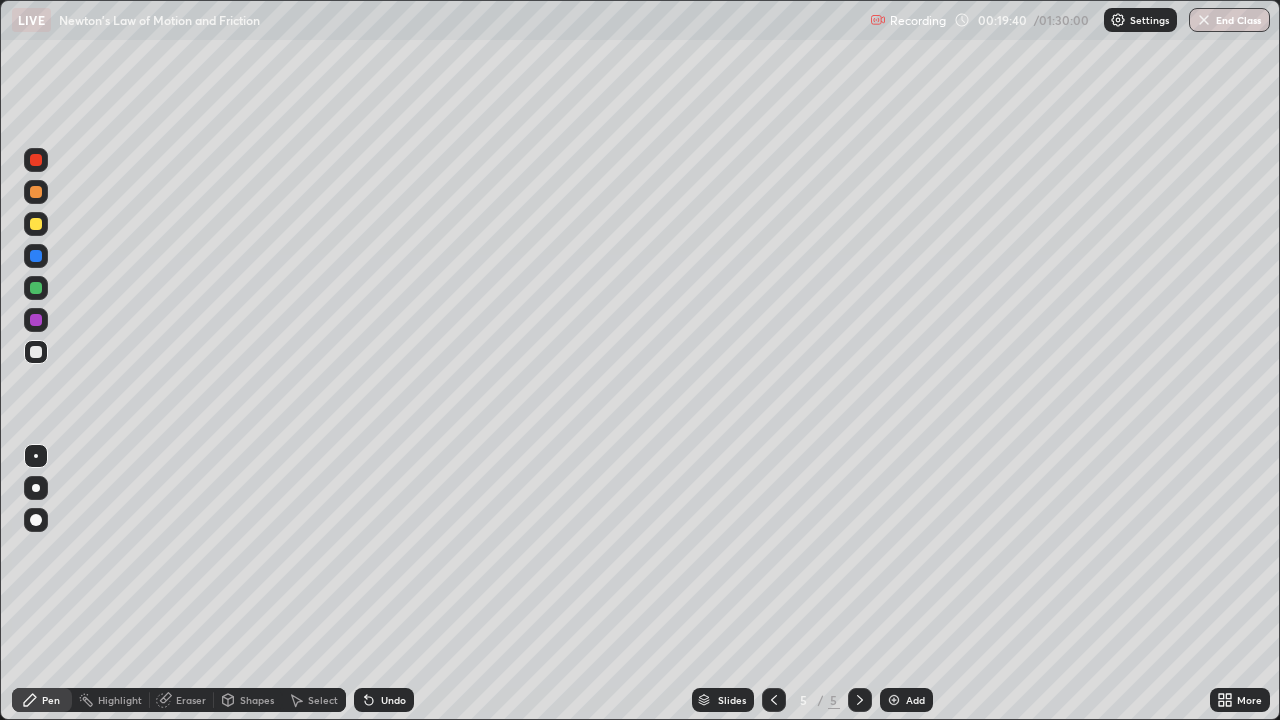 click at bounding box center [36, 320] 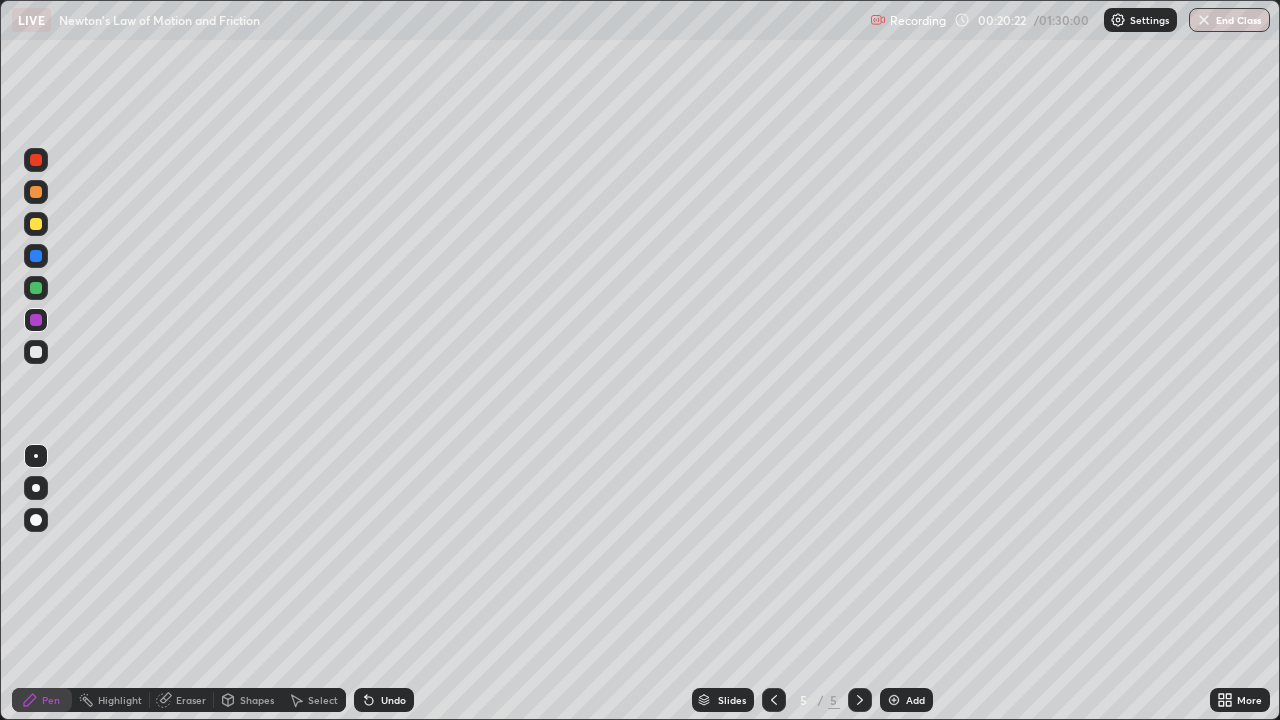 click at bounding box center (36, 224) 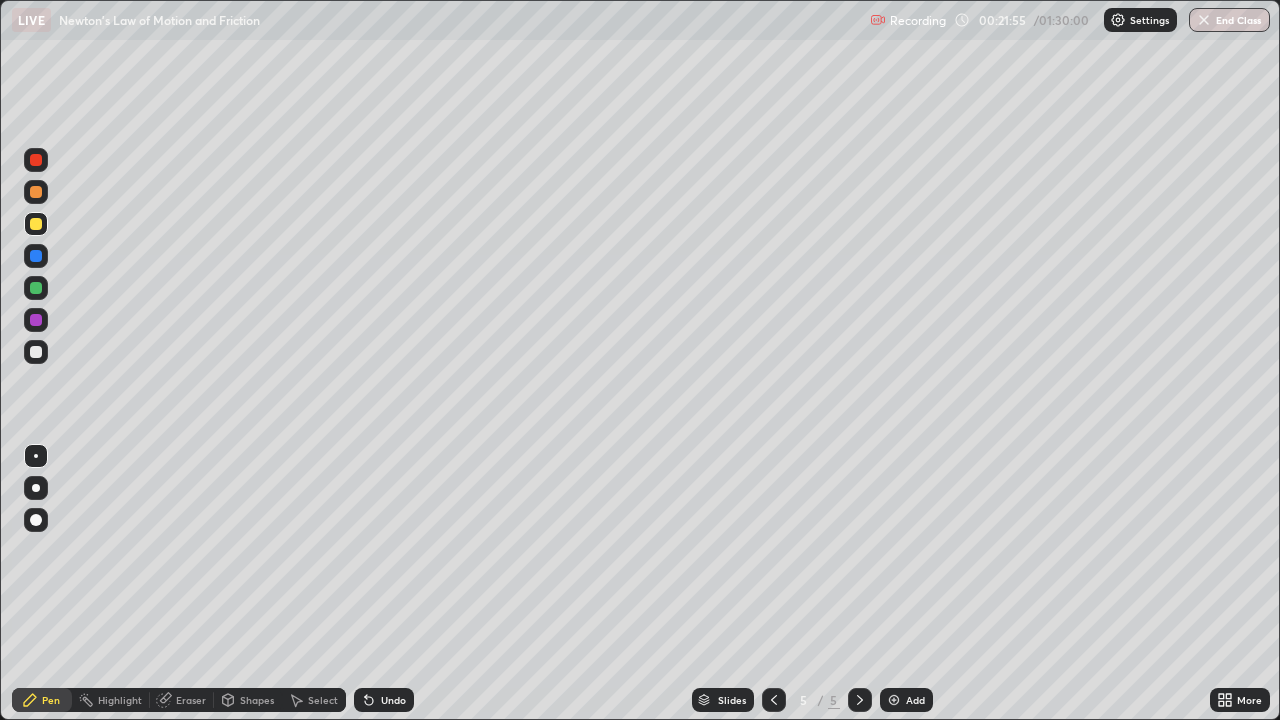 click on "Undo" at bounding box center (393, 700) 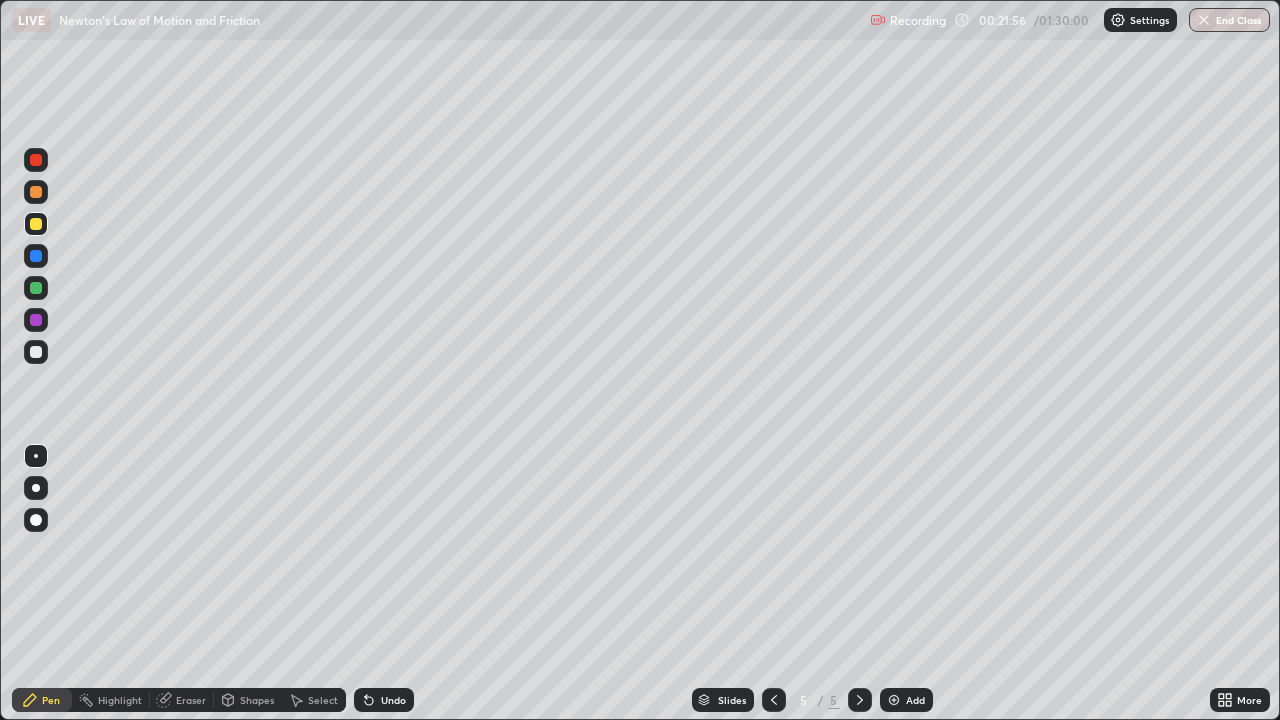 click on "Undo" at bounding box center (393, 700) 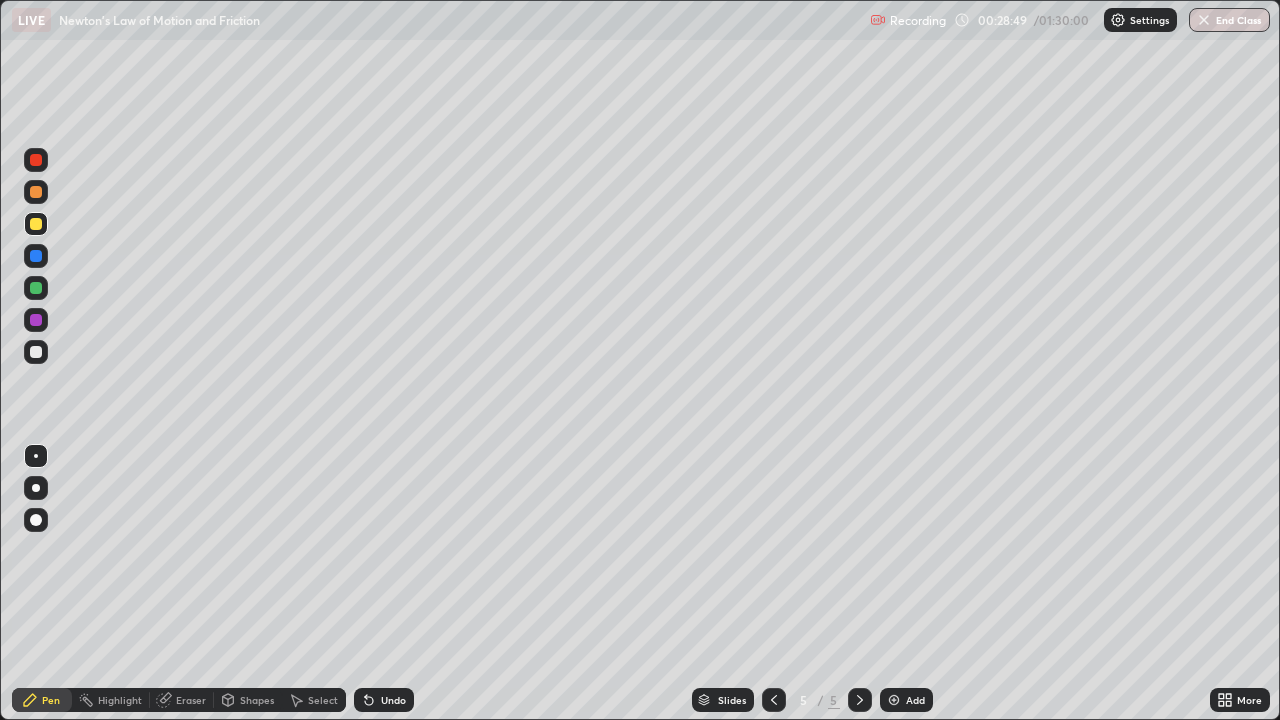 click on "Add" at bounding box center [915, 700] 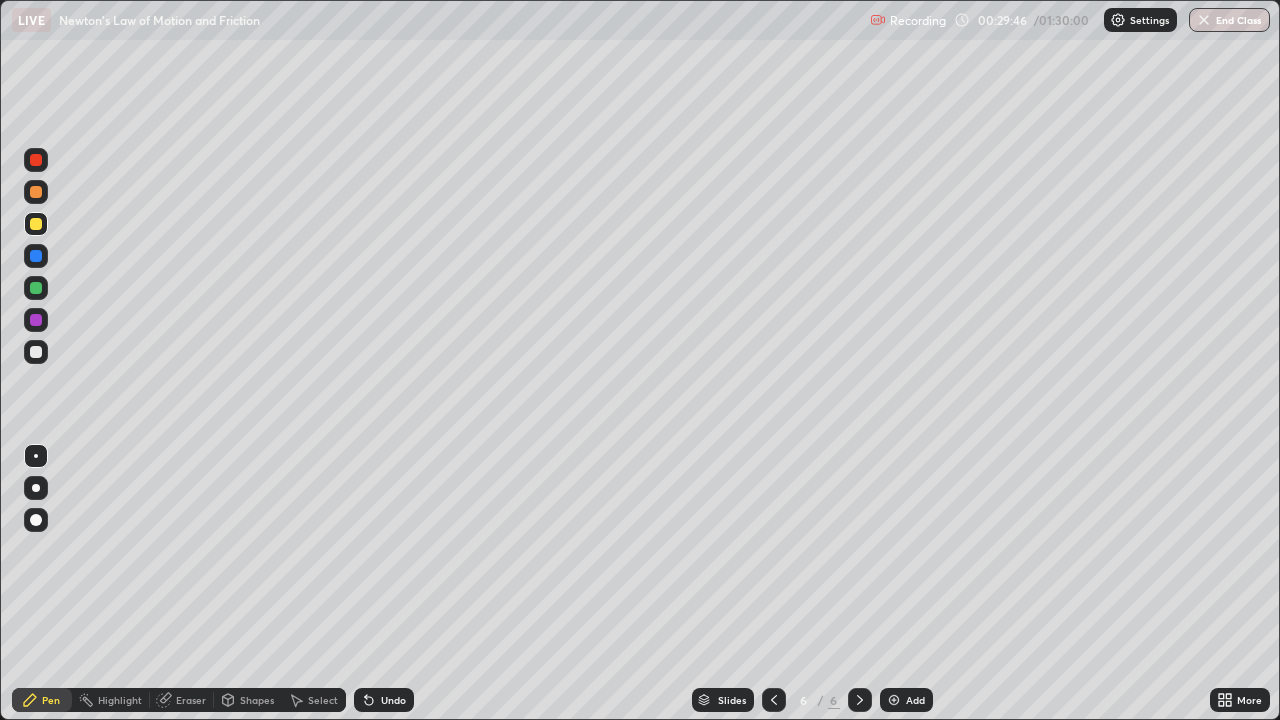 click at bounding box center (36, 320) 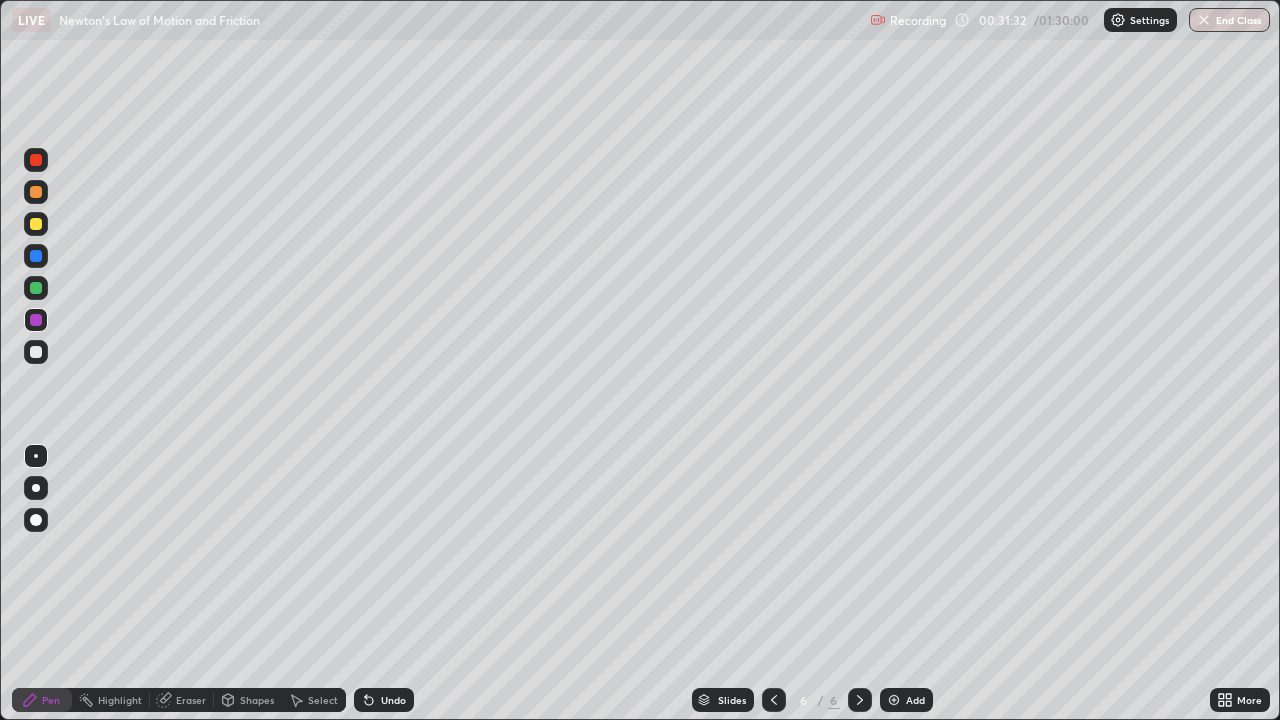 click on "Add" at bounding box center [906, 700] 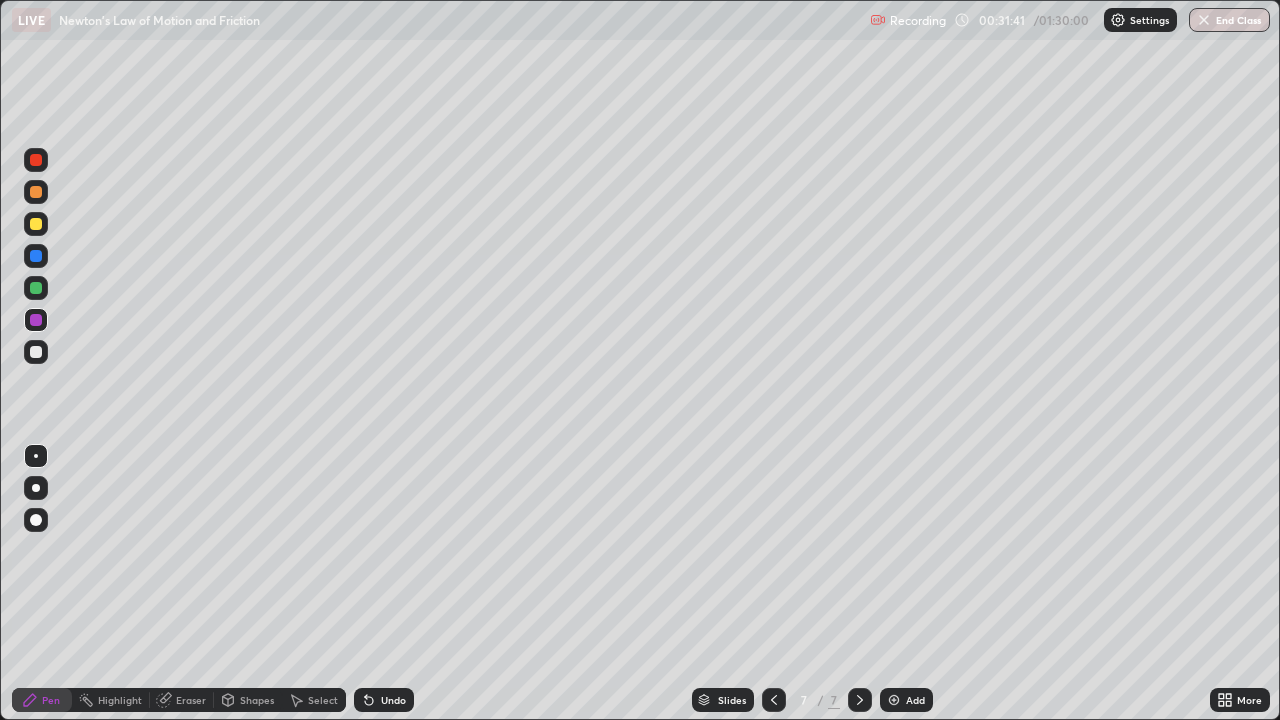 click at bounding box center (36, 224) 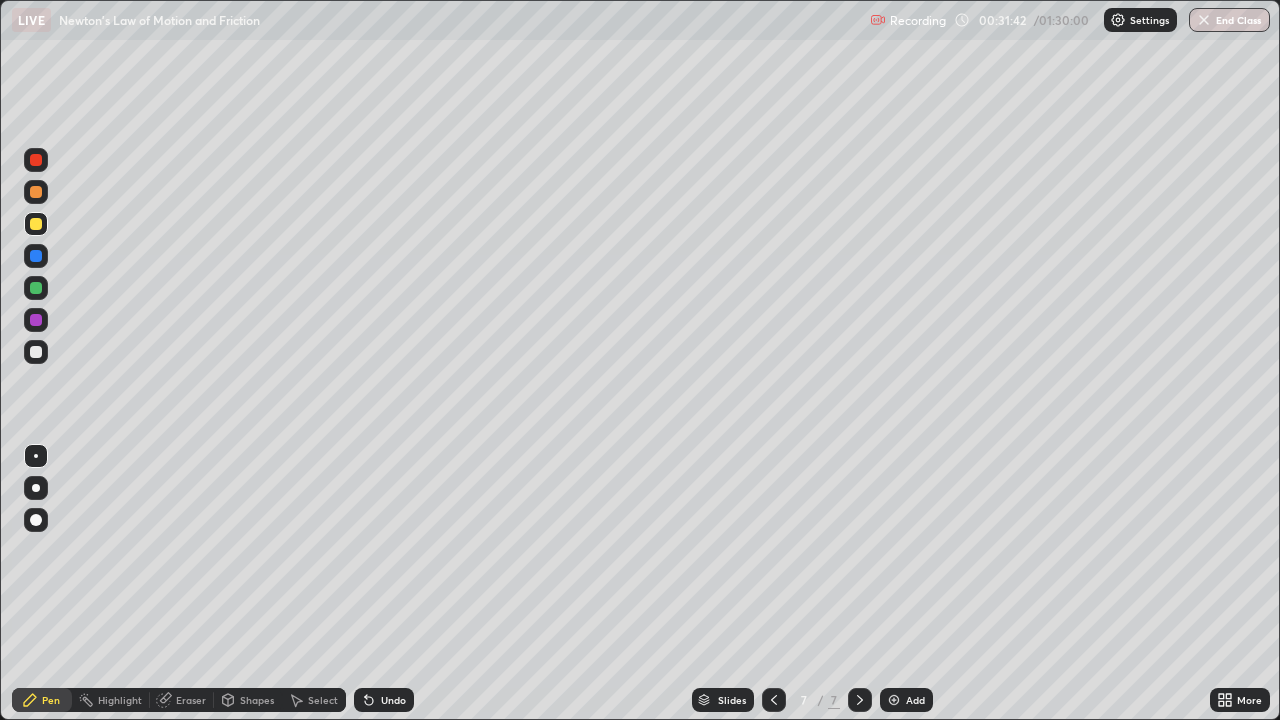 click at bounding box center [36, 224] 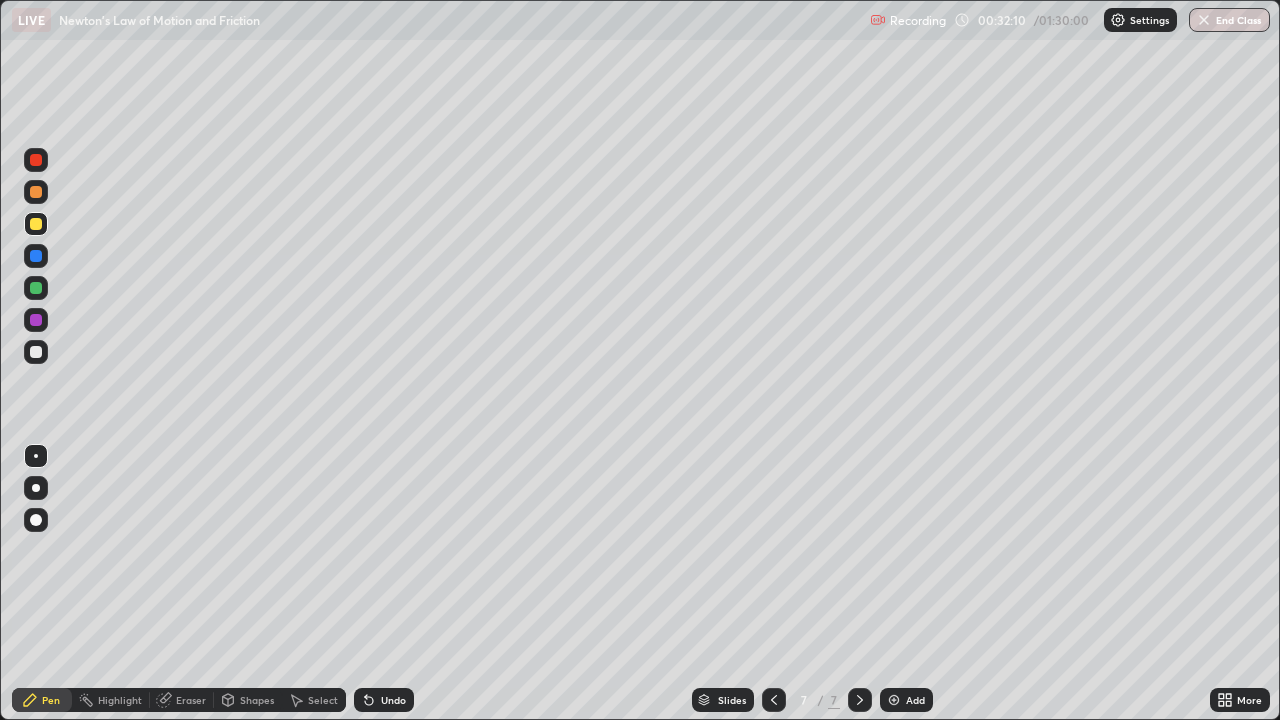 click on "Undo" at bounding box center [393, 700] 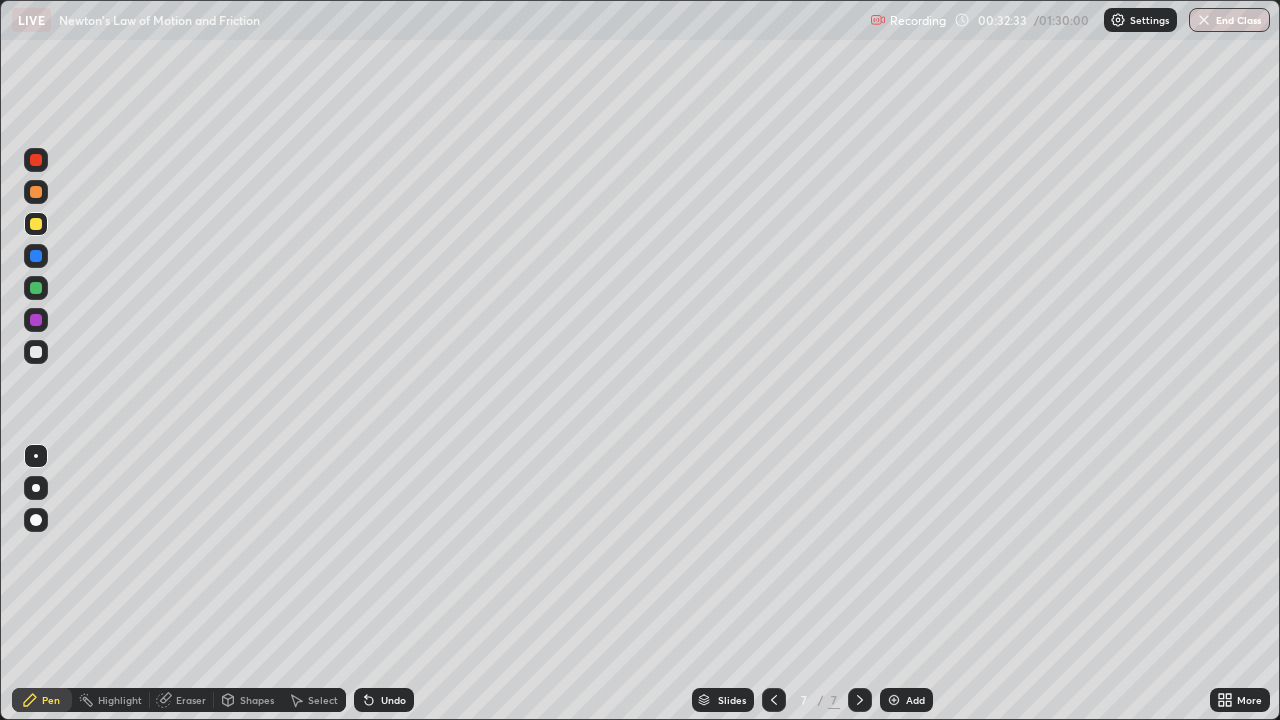 click at bounding box center (36, 352) 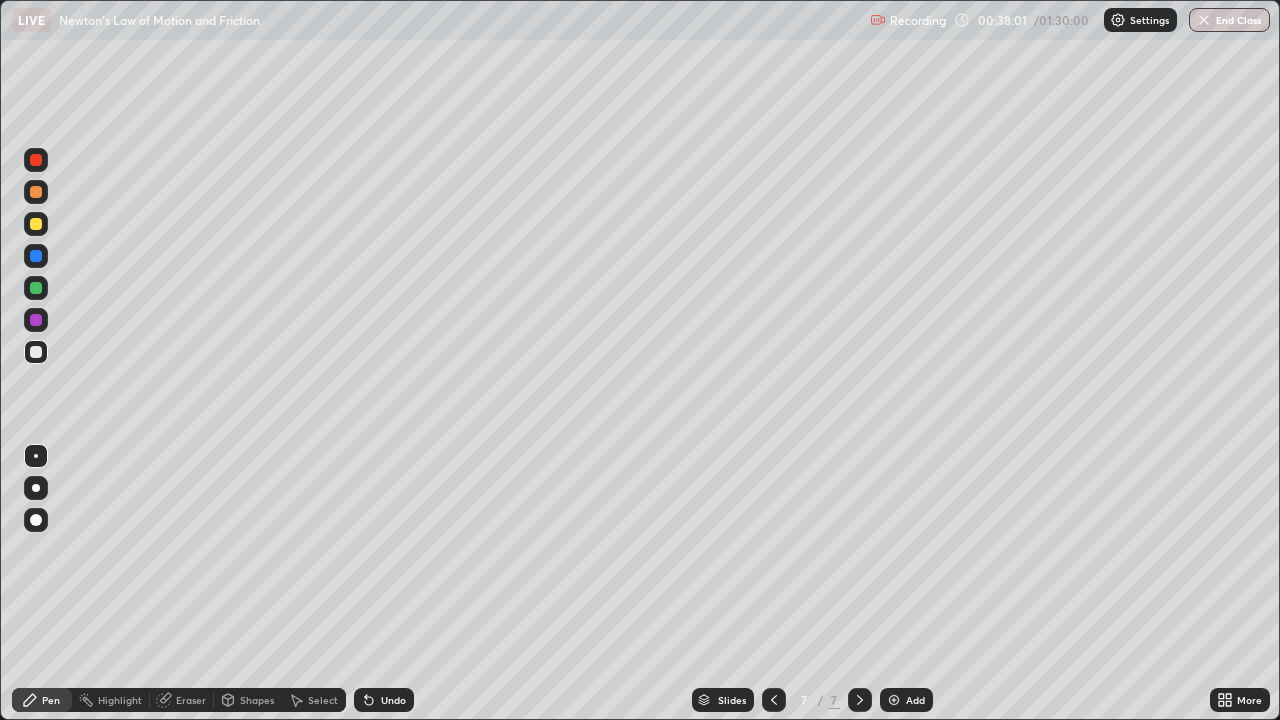 click at bounding box center [36, 160] 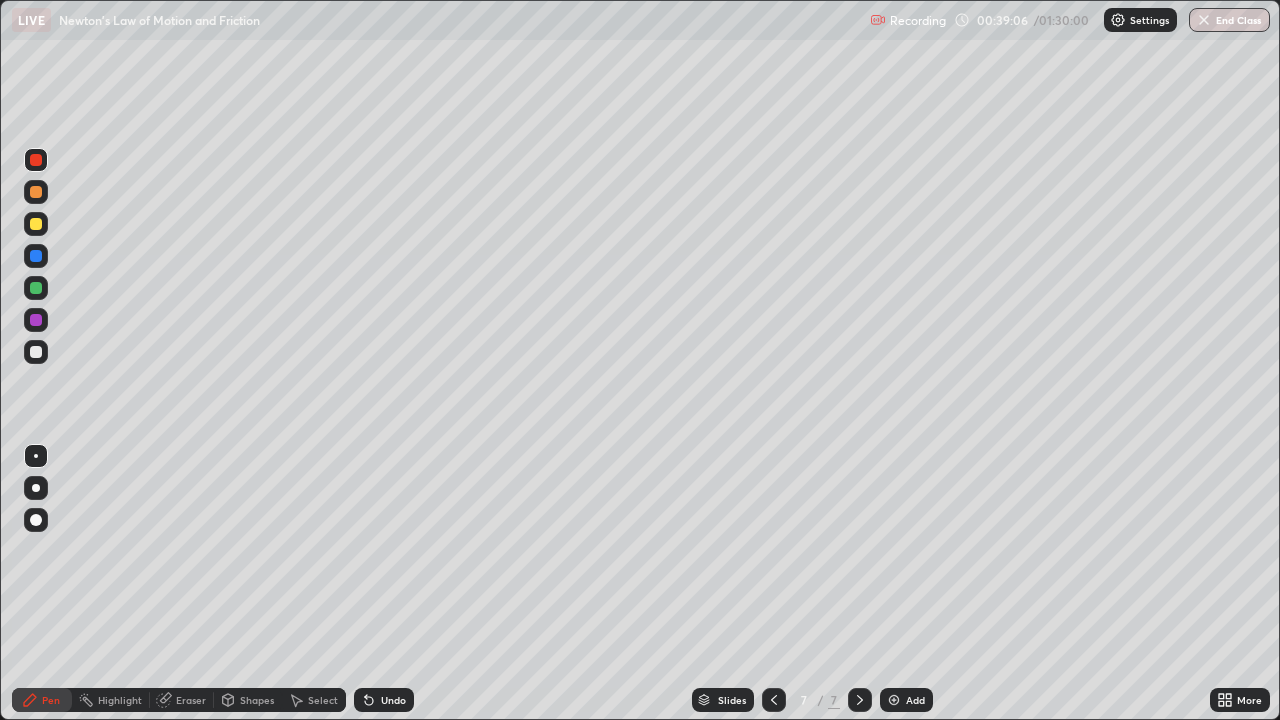 click on "Undo" at bounding box center [393, 700] 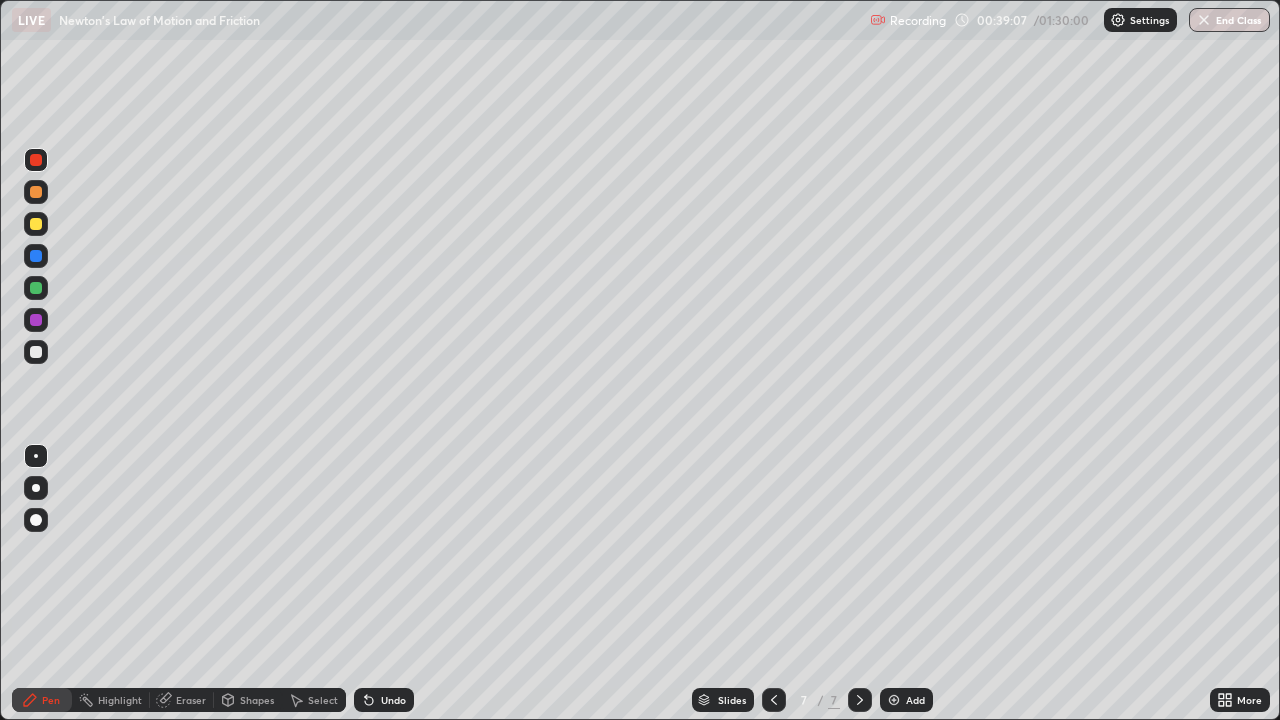 click on "Undo" at bounding box center (393, 700) 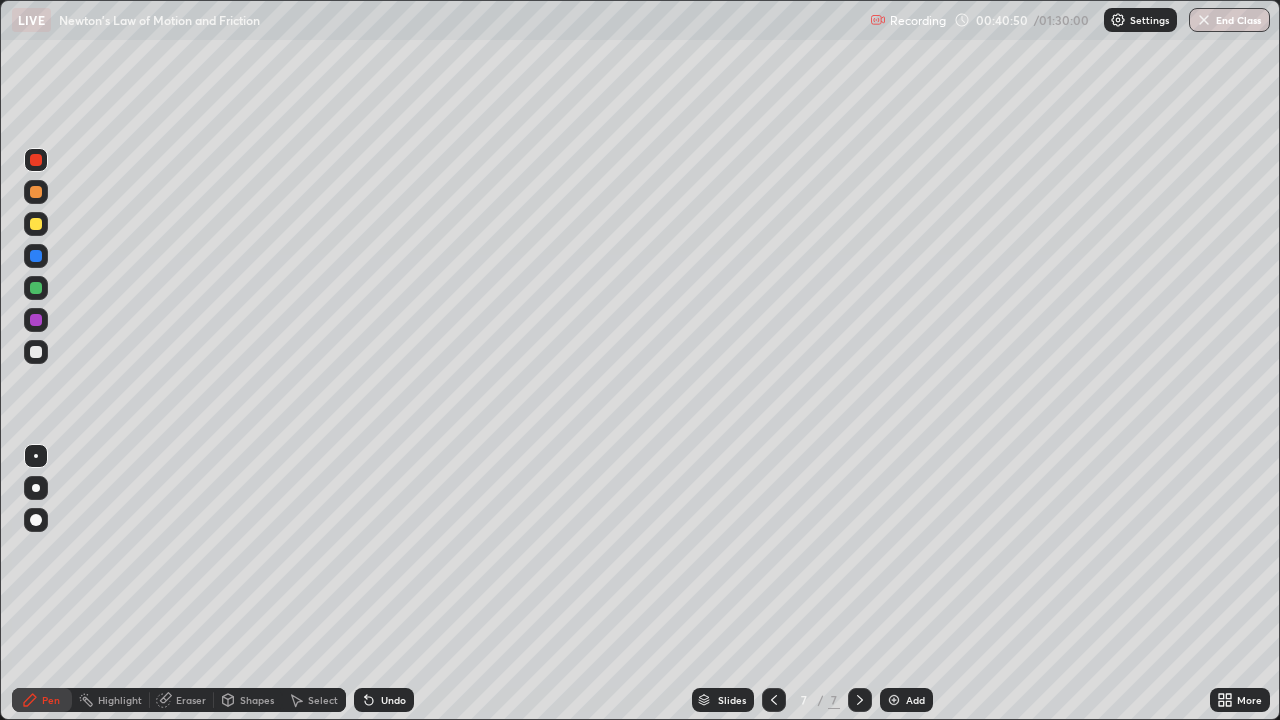 click on "Add" at bounding box center (906, 700) 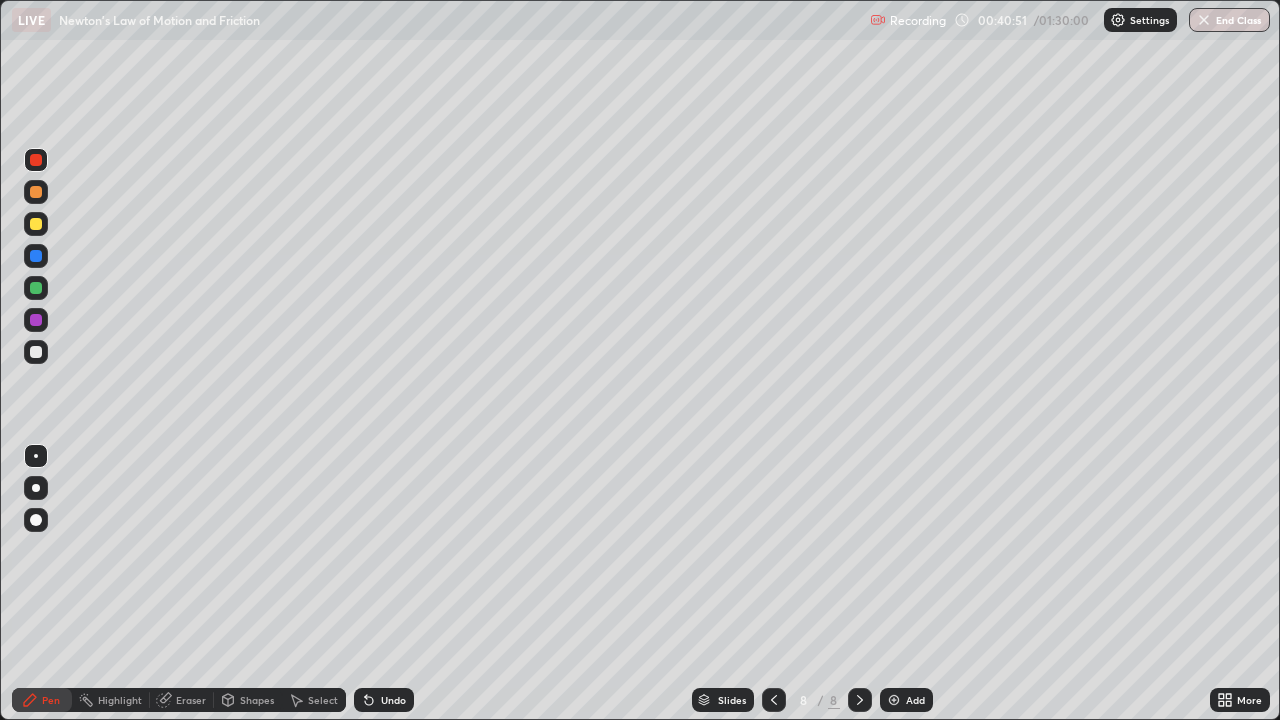 click 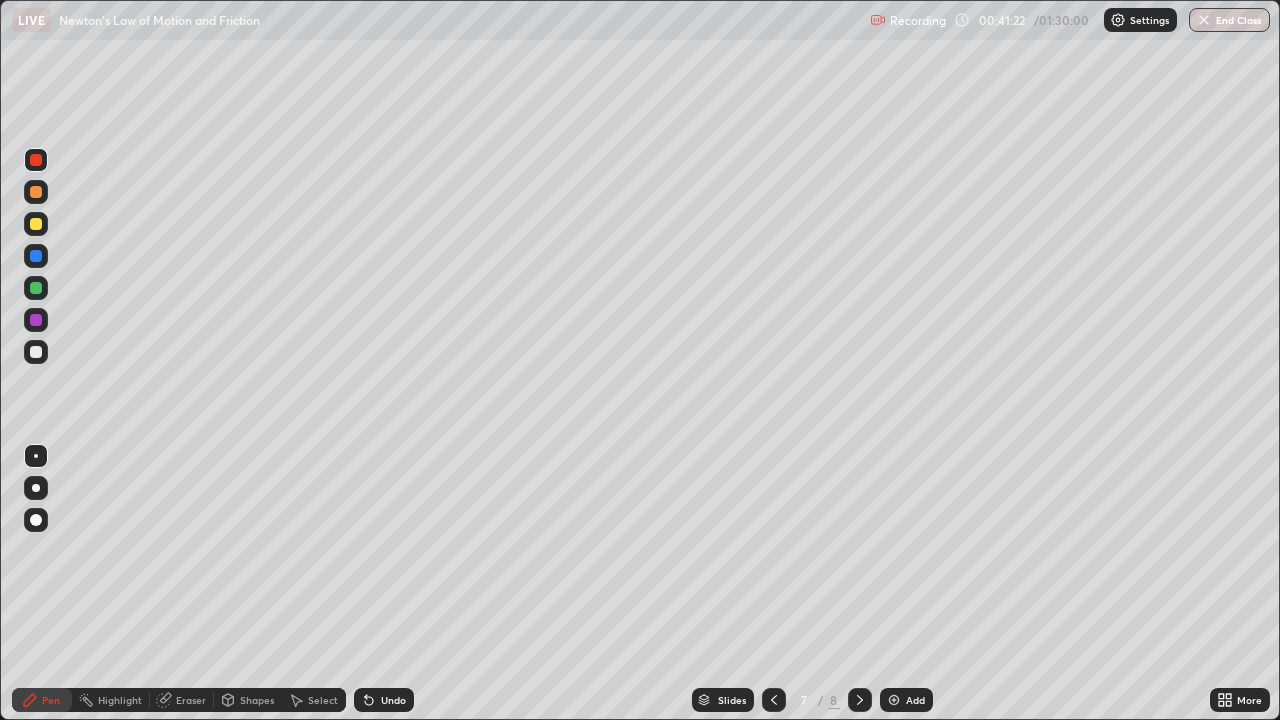 click on "Add" at bounding box center (915, 700) 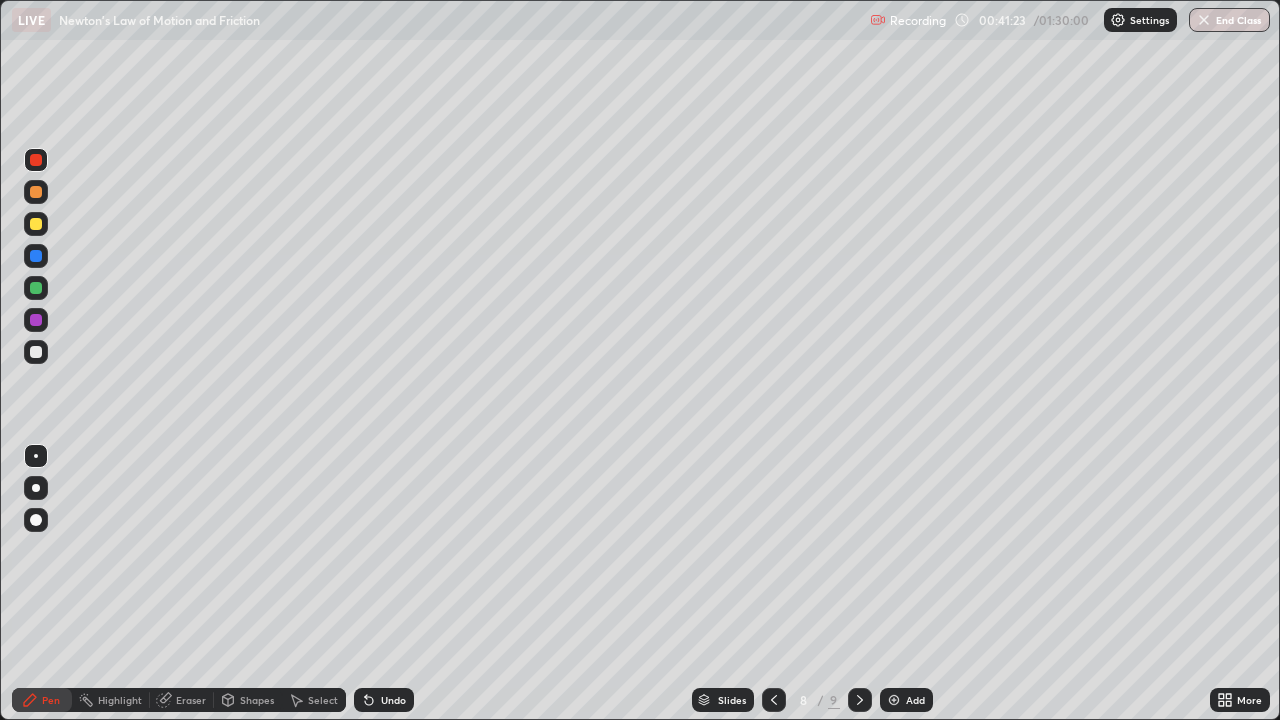 click at bounding box center (36, 288) 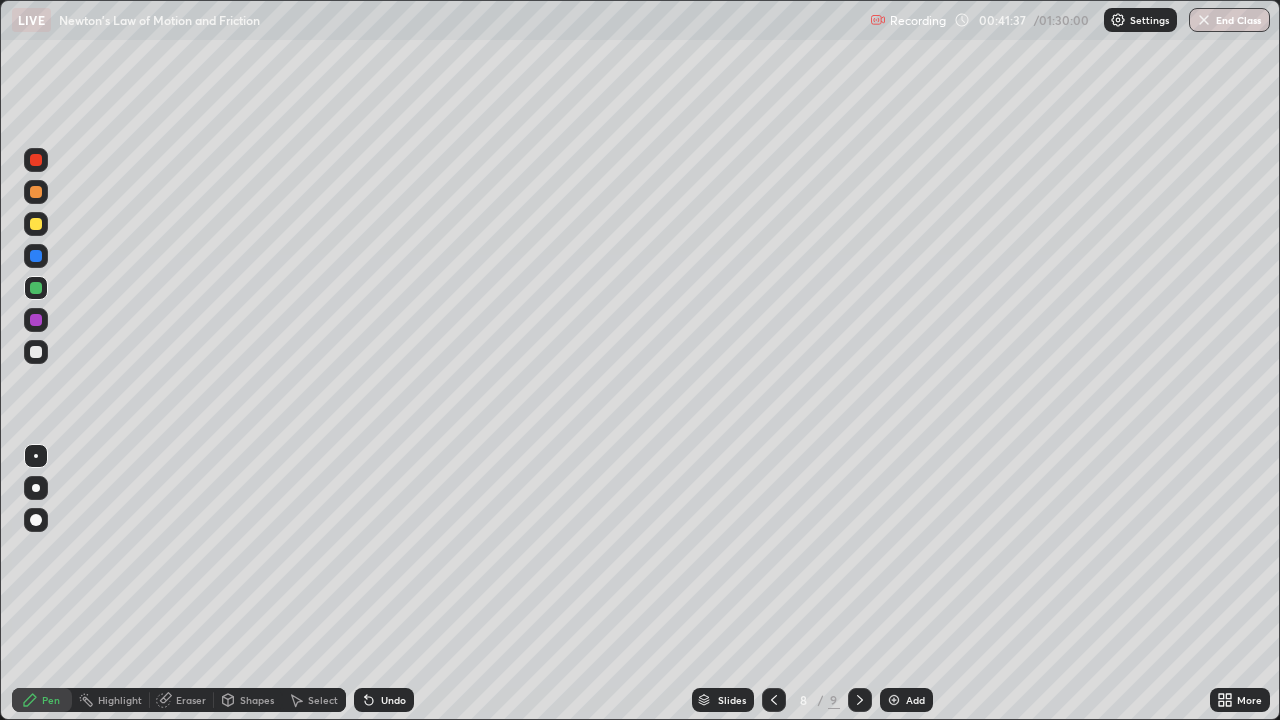 click at bounding box center [36, 224] 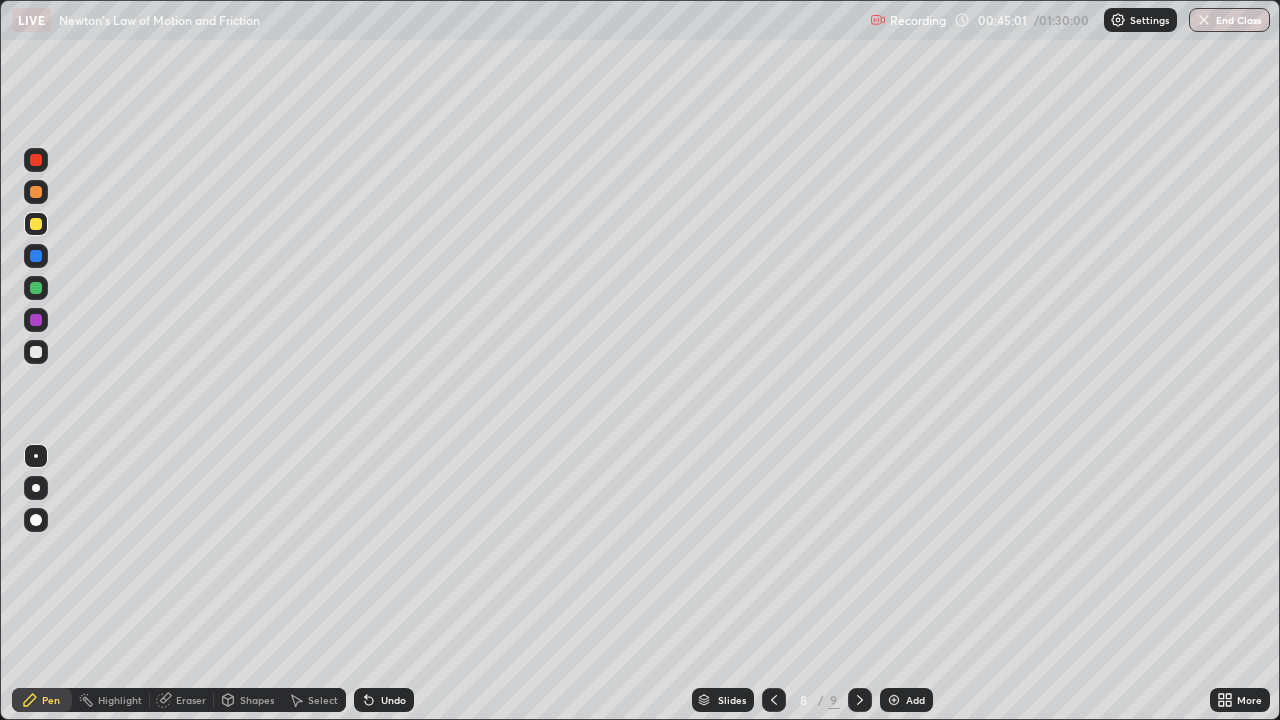 click at bounding box center (36, 320) 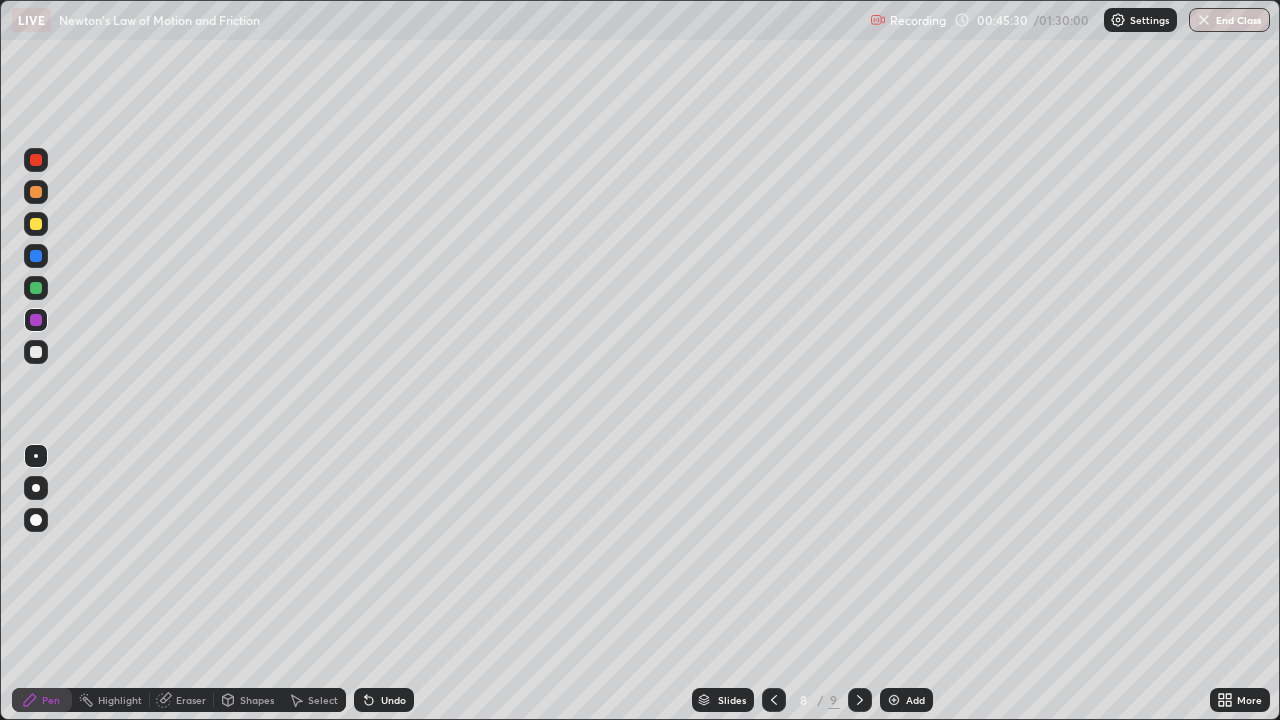 click at bounding box center (36, 320) 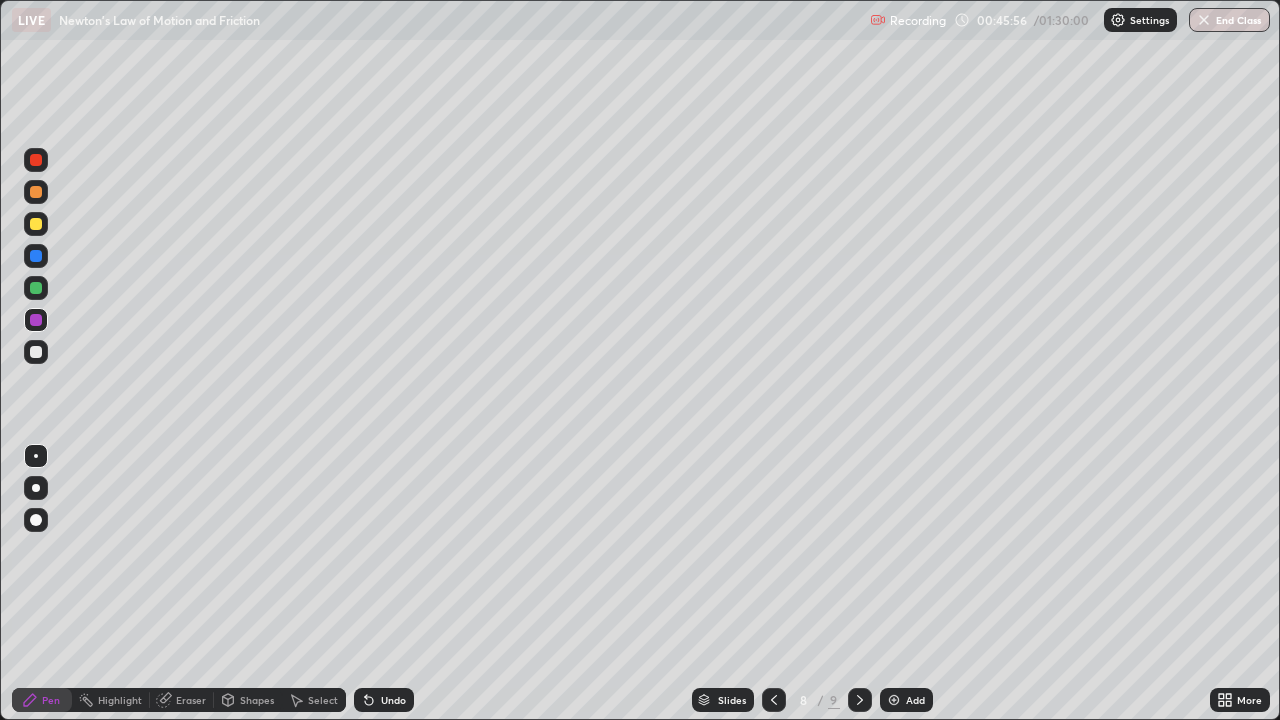 click at bounding box center [36, 288] 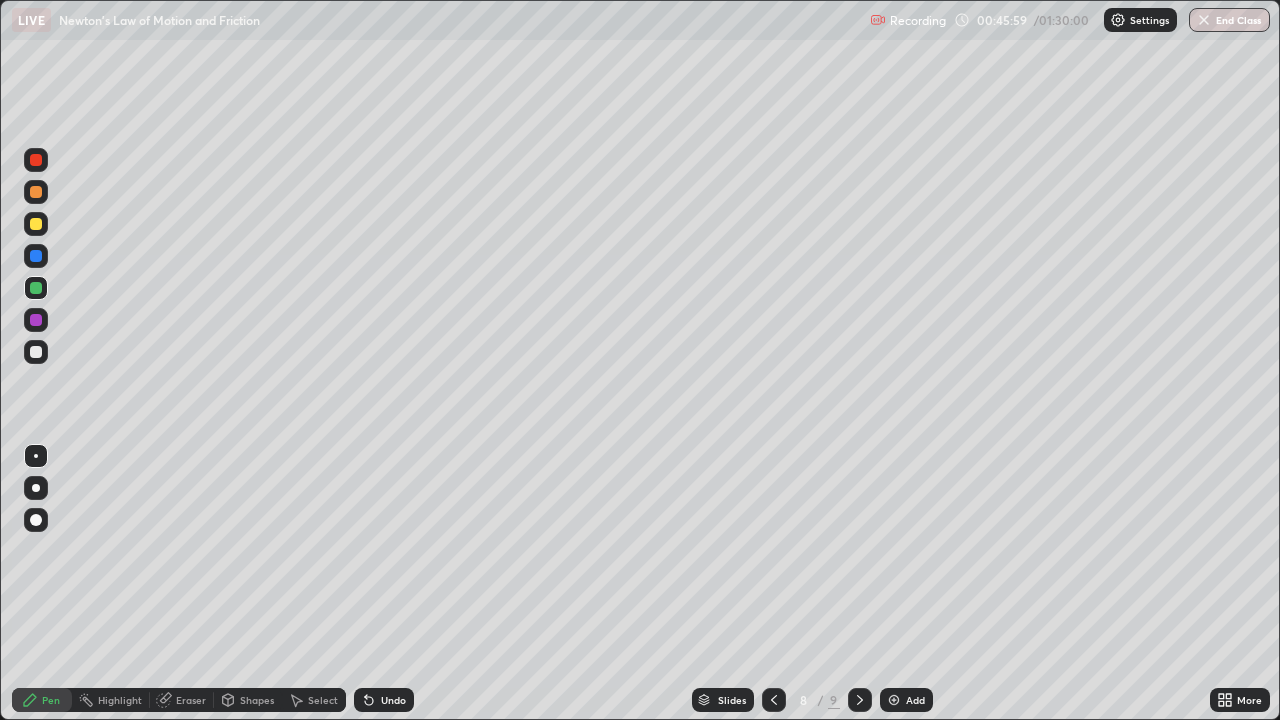 click at bounding box center [36, 160] 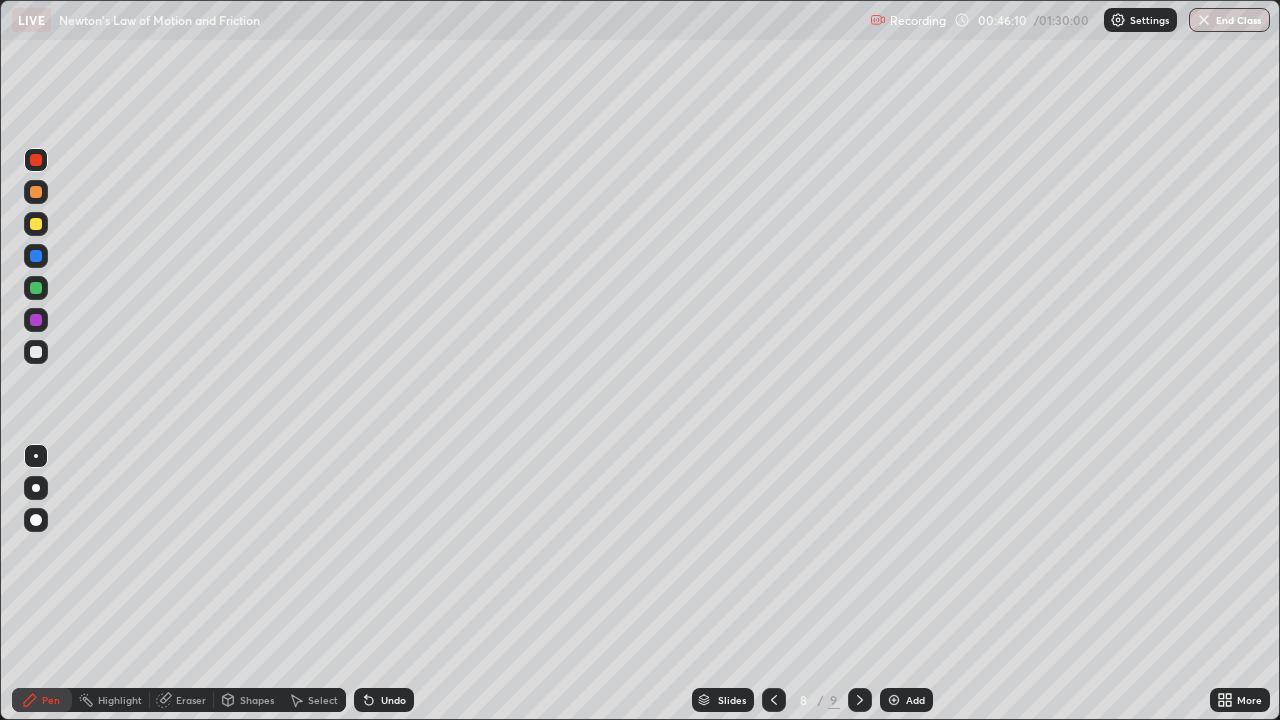 click on "Undo" at bounding box center (393, 700) 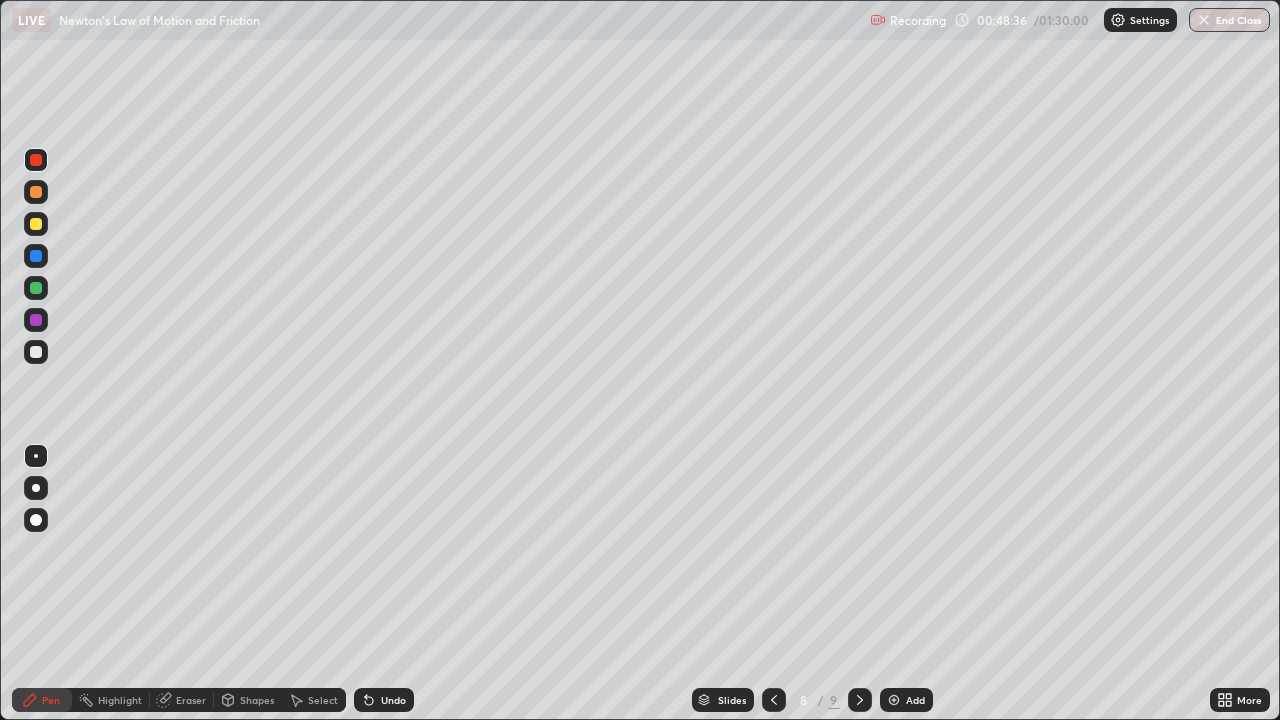click on "Add" at bounding box center (915, 700) 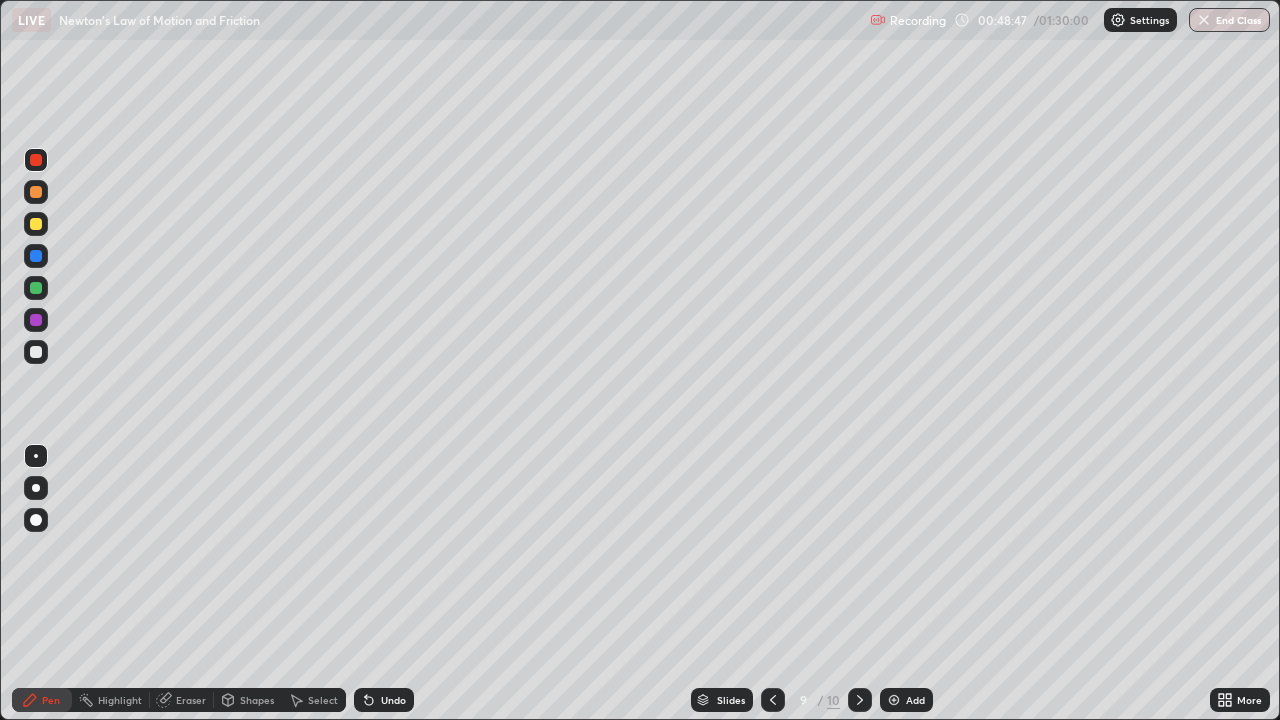 click at bounding box center (36, 192) 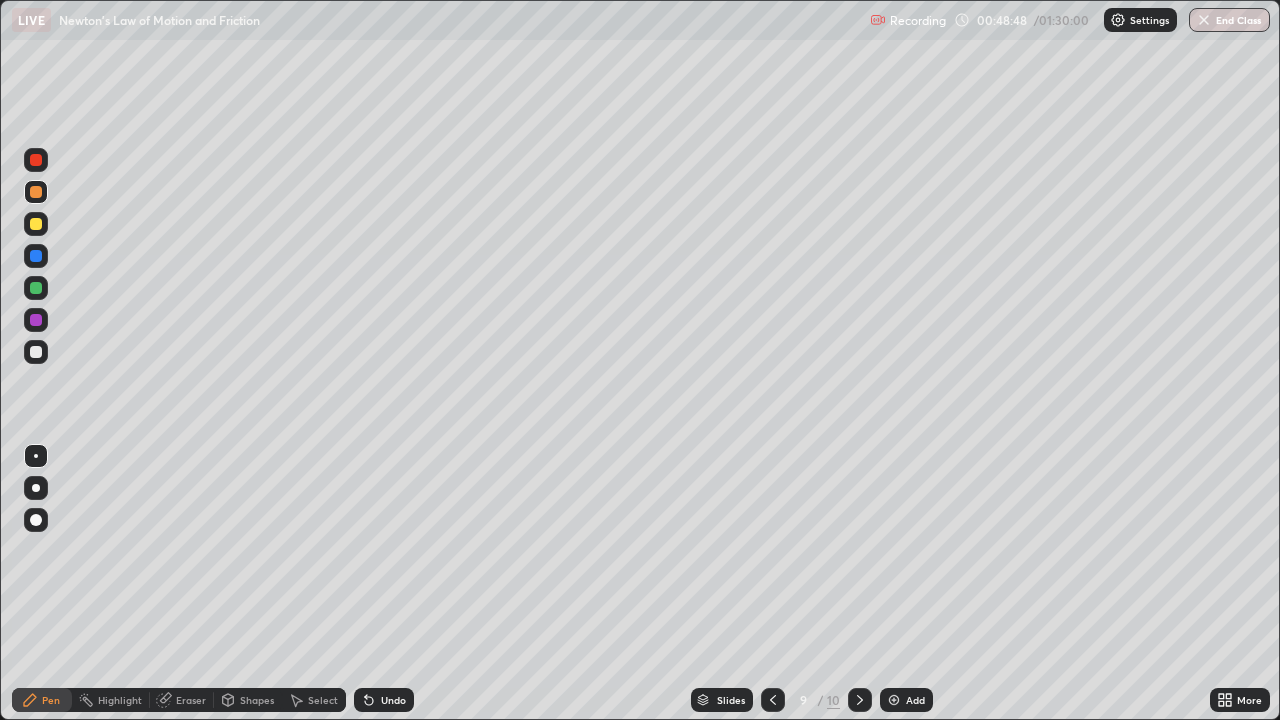 click on "Undo" at bounding box center [393, 700] 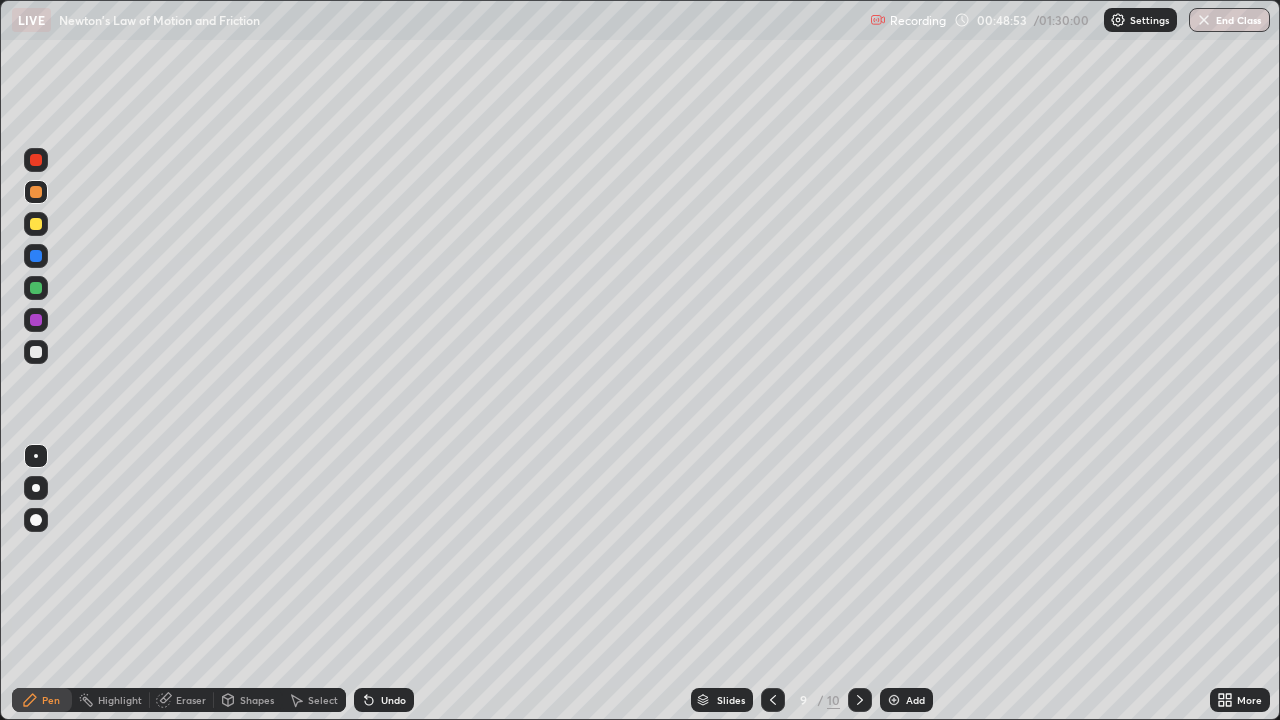 click at bounding box center (36, 256) 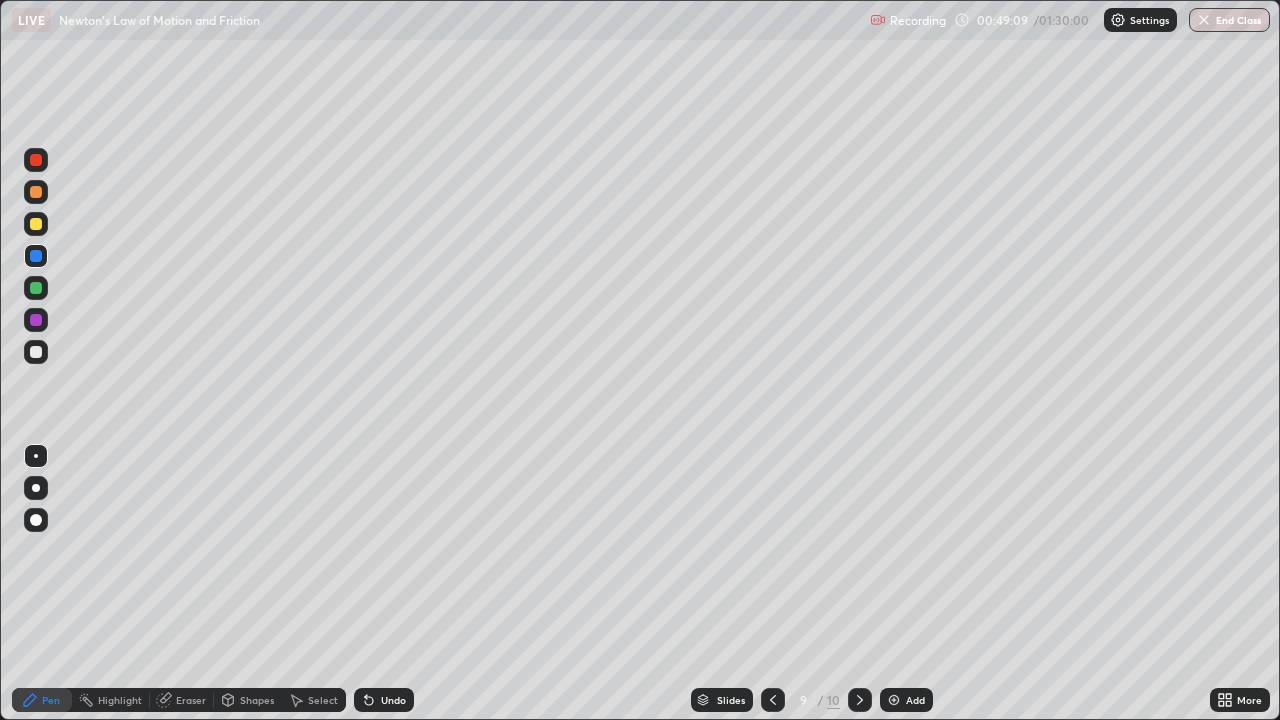 click on "Undo" at bounding box center (393, 700) 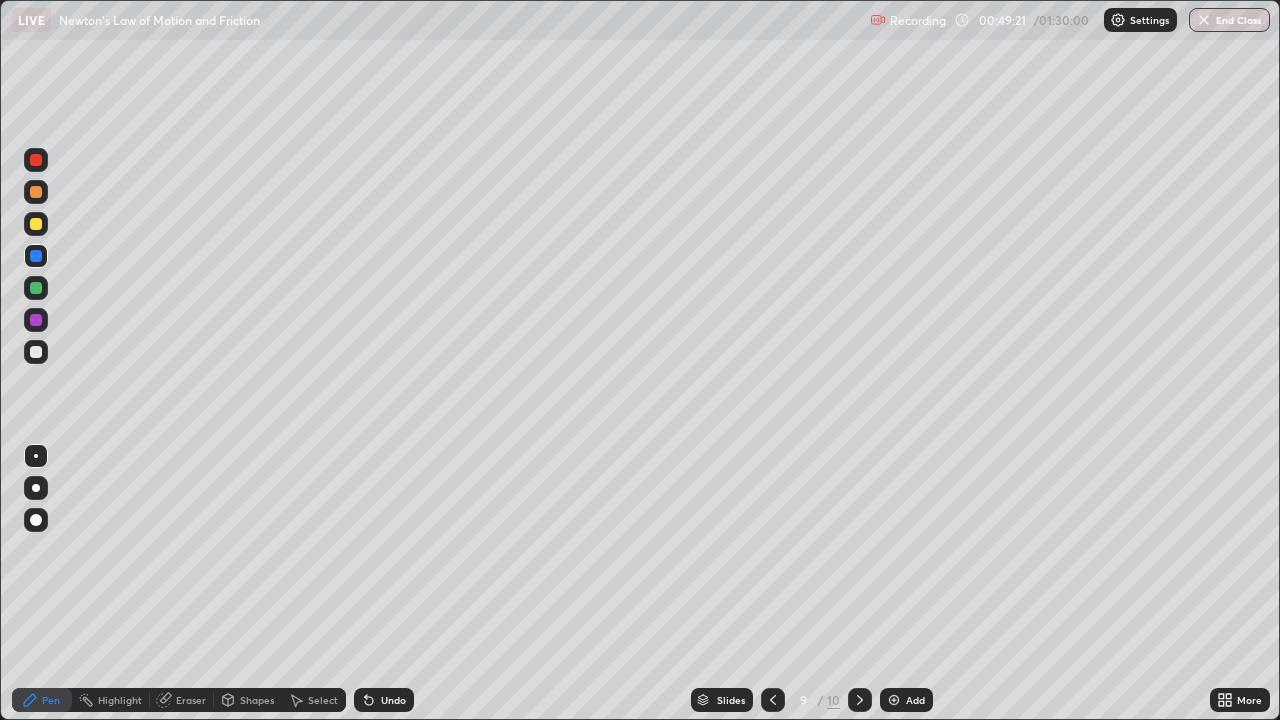 click at bounding box center (36, 320) 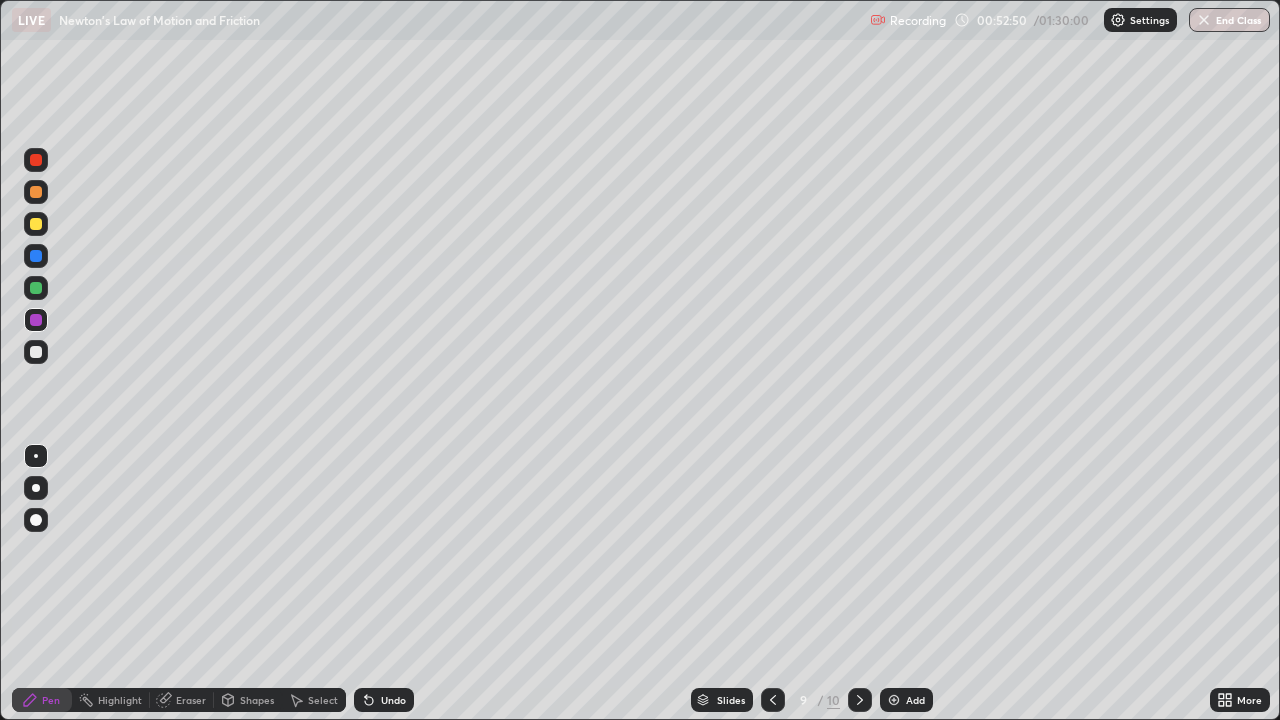 click at bounding box center (36, 224) 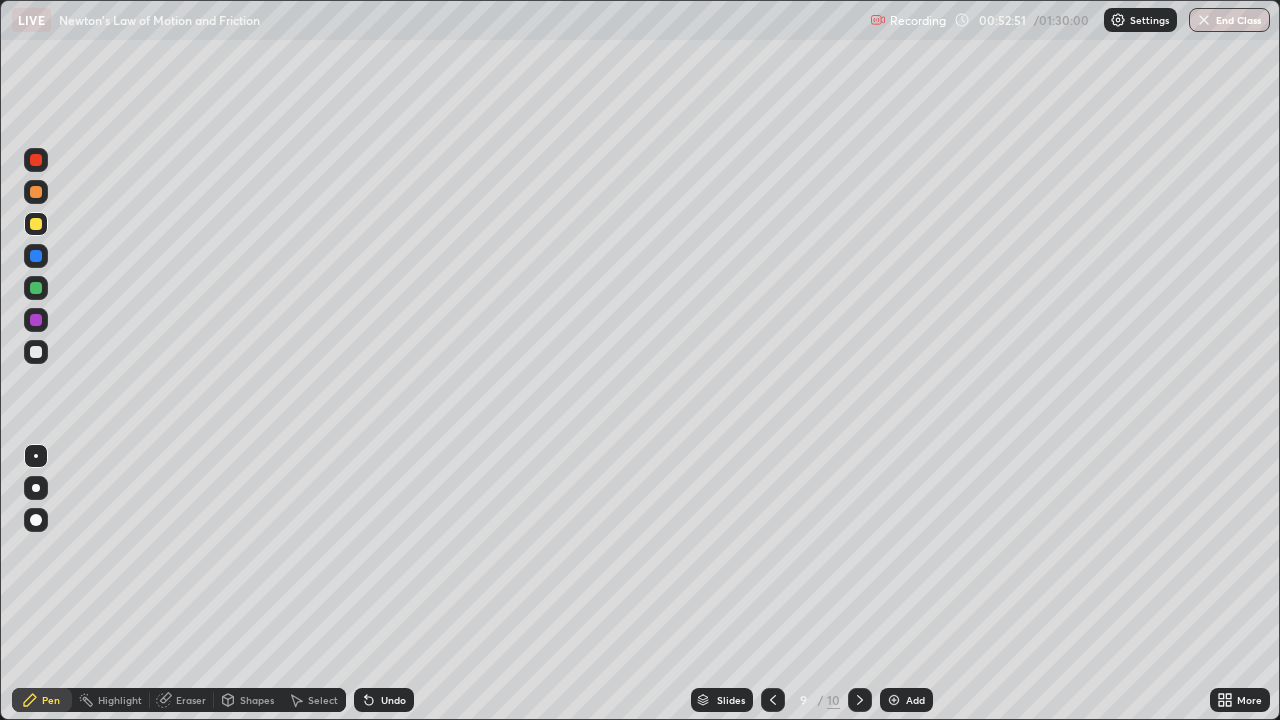 click at bounding box center [36, 224] 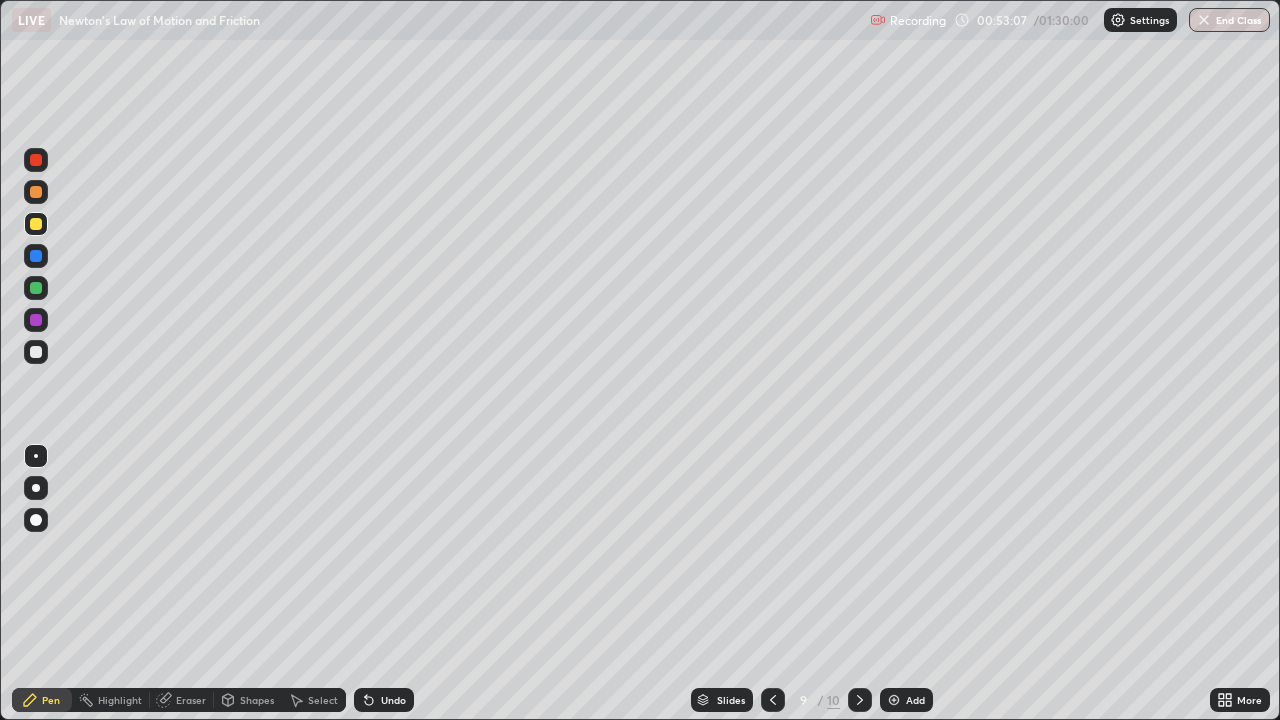 click on "Undo" at bounding box center [393, 700] 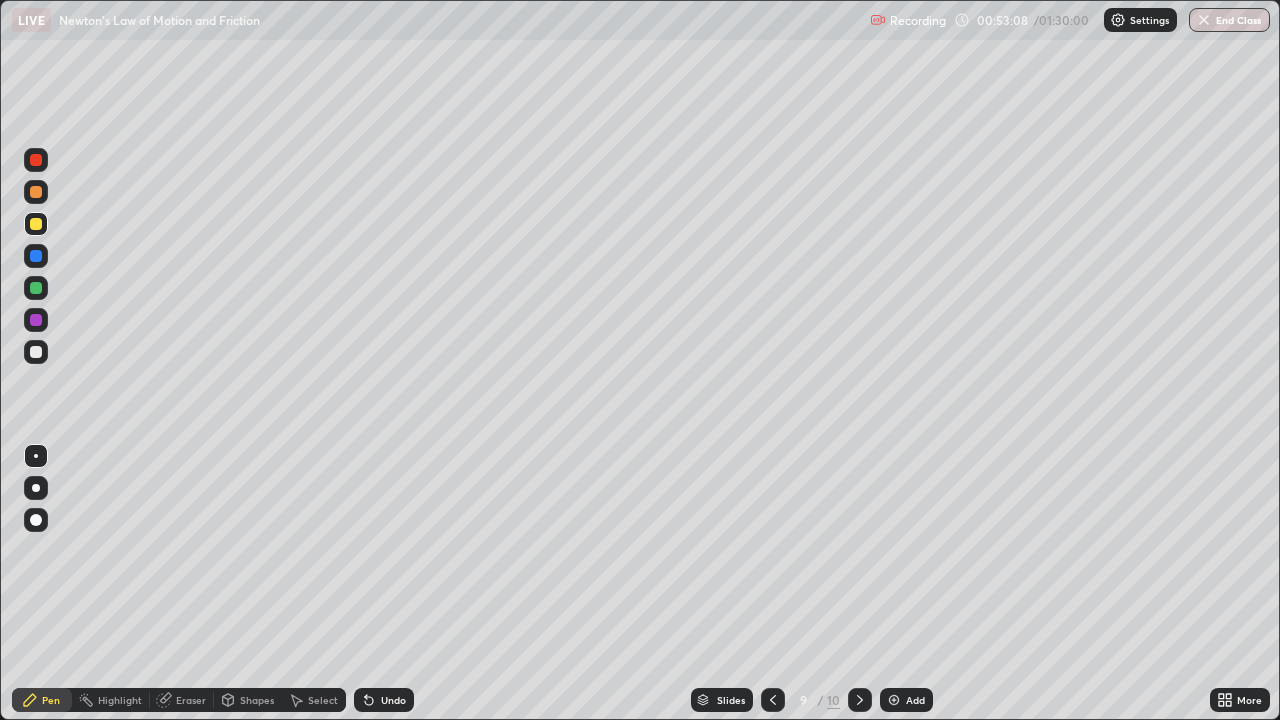 click on "Undo" at bounding box center [393, 700] 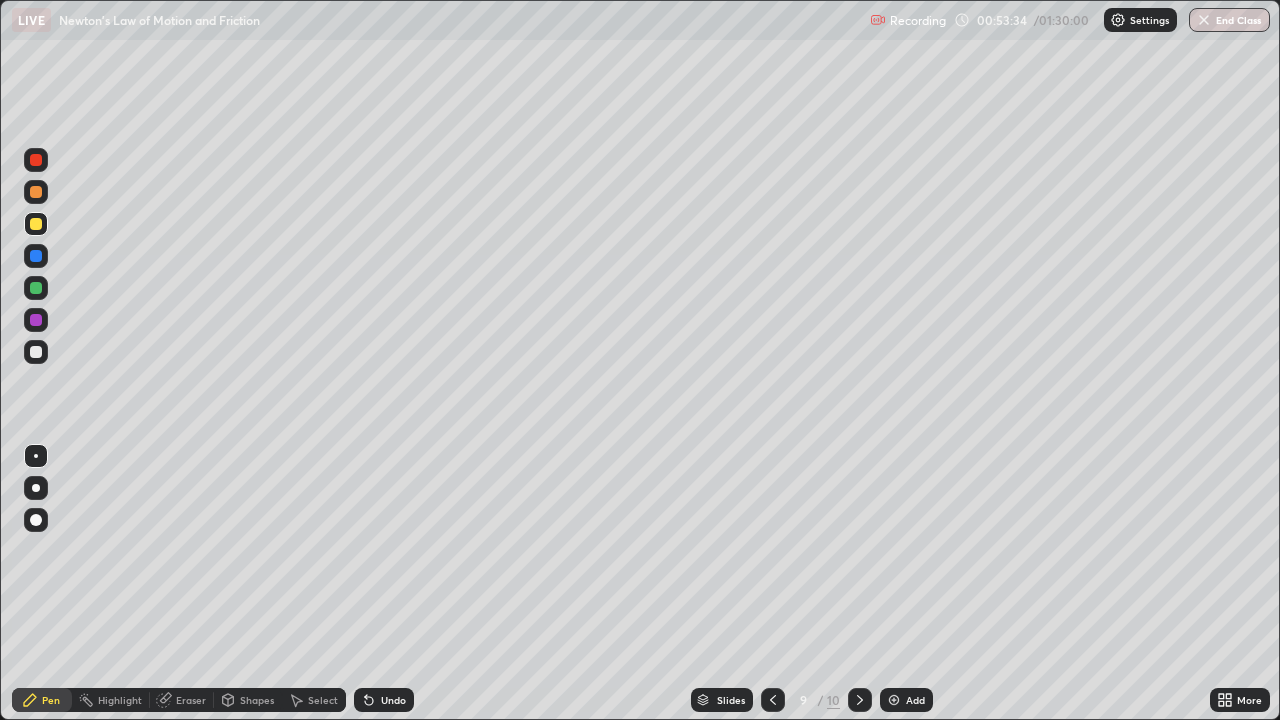 click at bounding box center [36, 288] 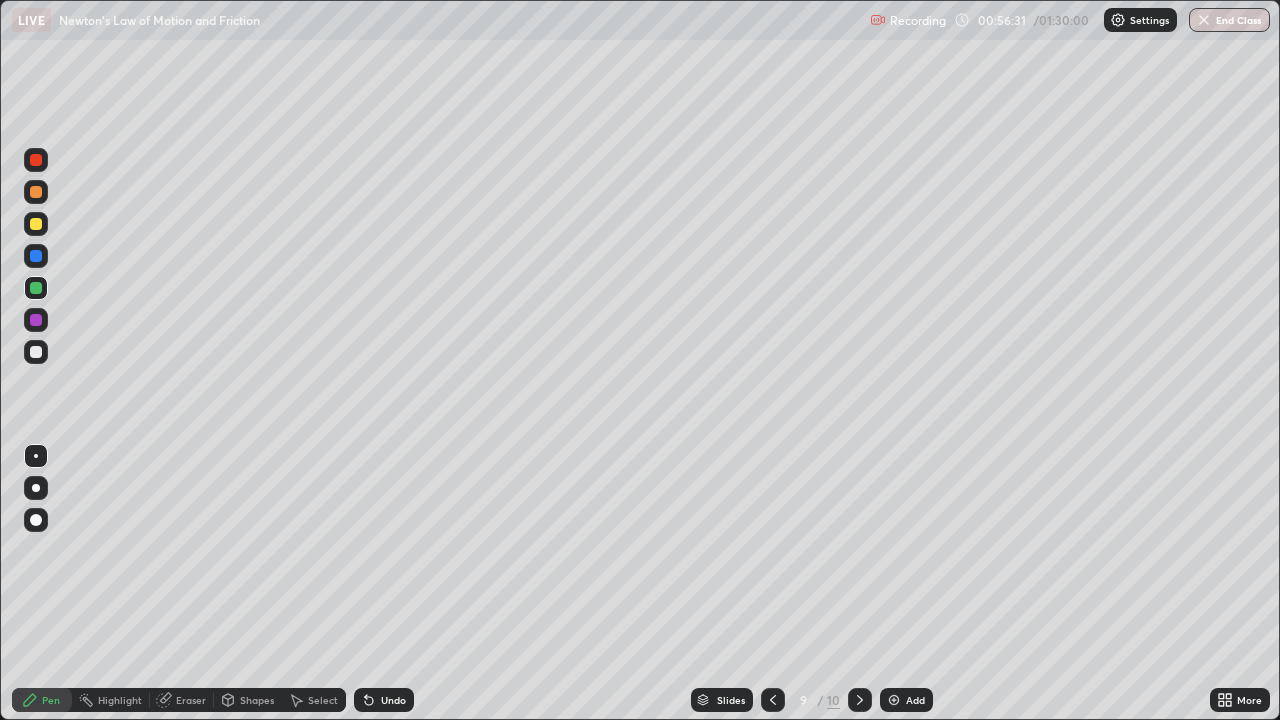 click 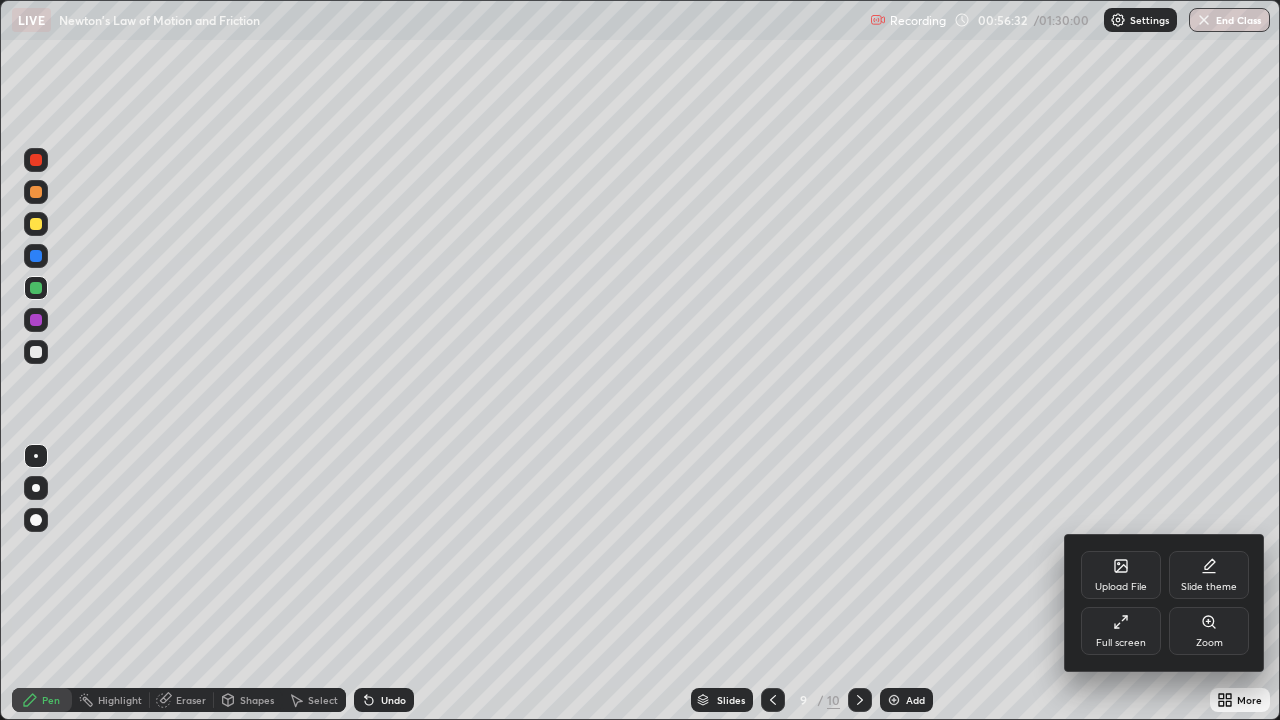 click on "Upload File" at bounding box center [1121, 575] 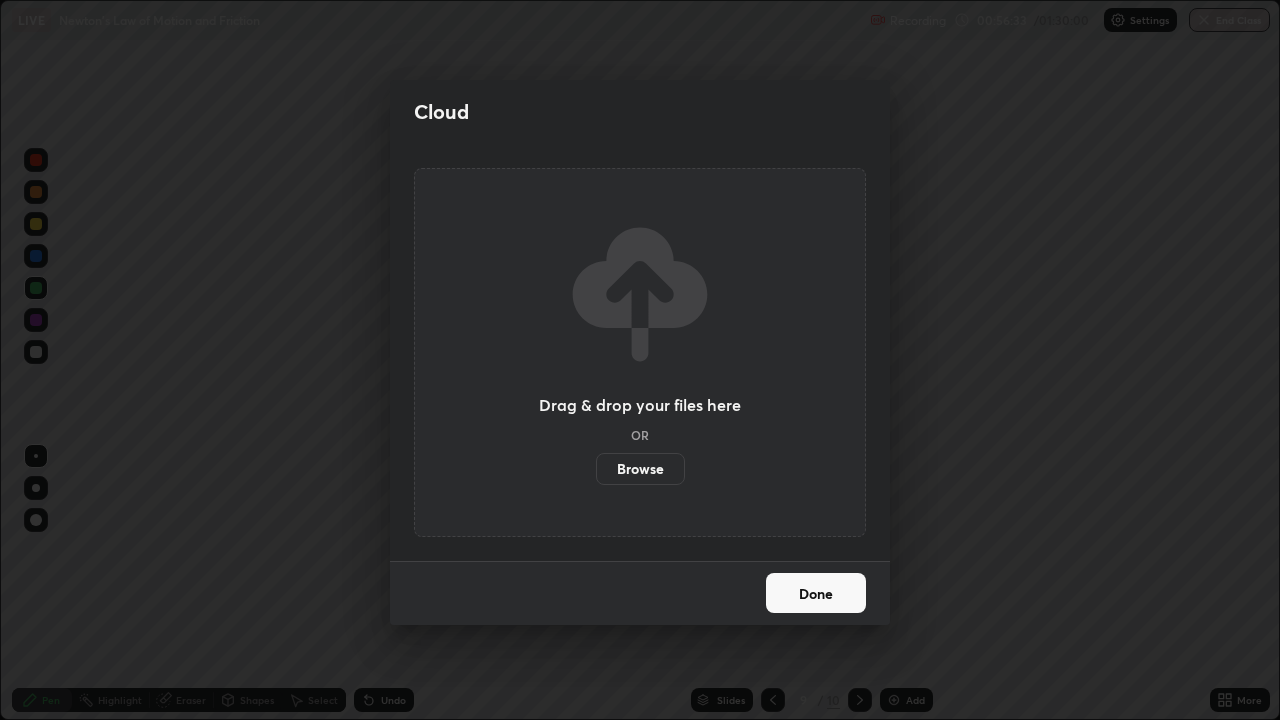 click on "Browse" at bounding box center (640, 469) 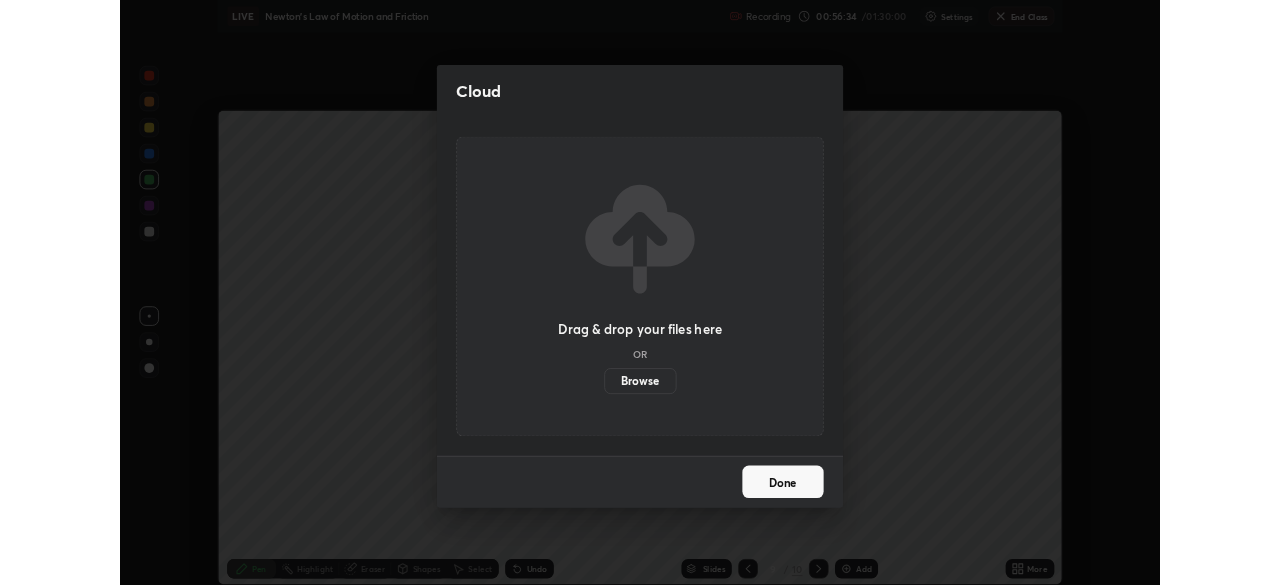 scroll, scrollTop: 585, scrollLeft: 1280, axis: both 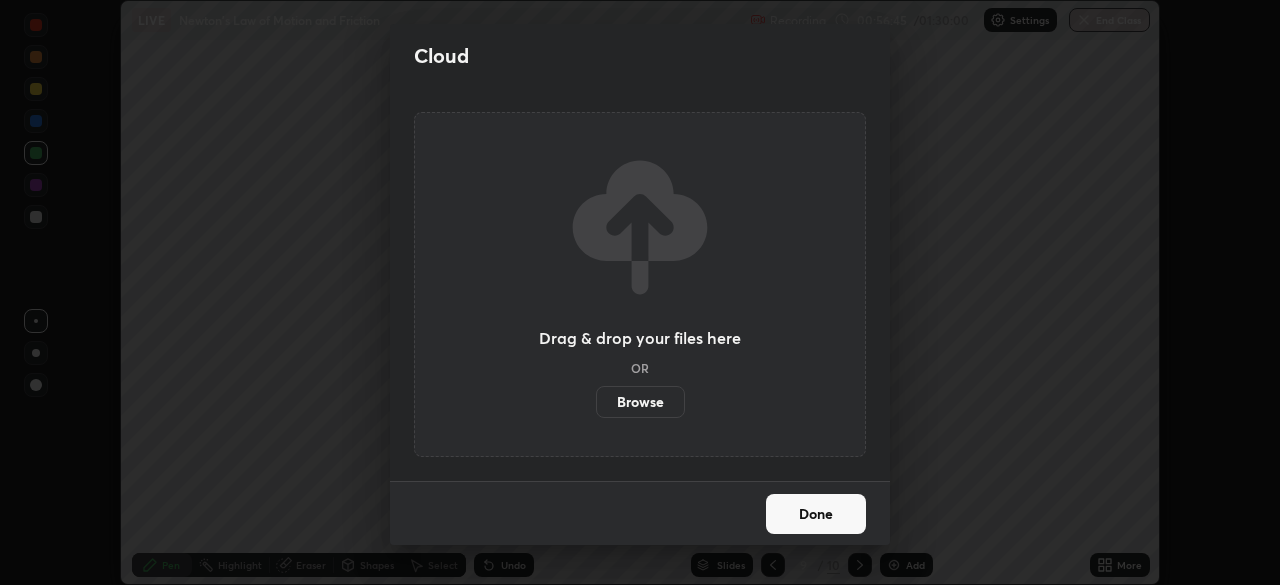 click on "Cloud Drag & drop your files here OR Browse Done" at bounding box center [640, 292] 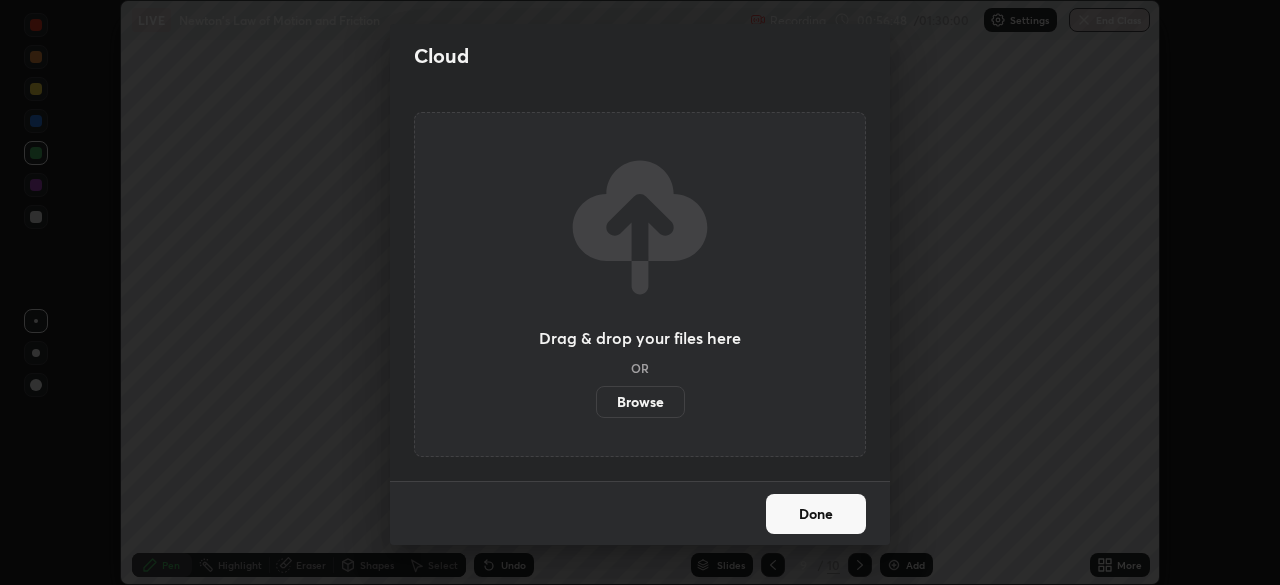 click on "Cloud Drag & drop your files here OR Browse Done" at bounding box center [640, 292] 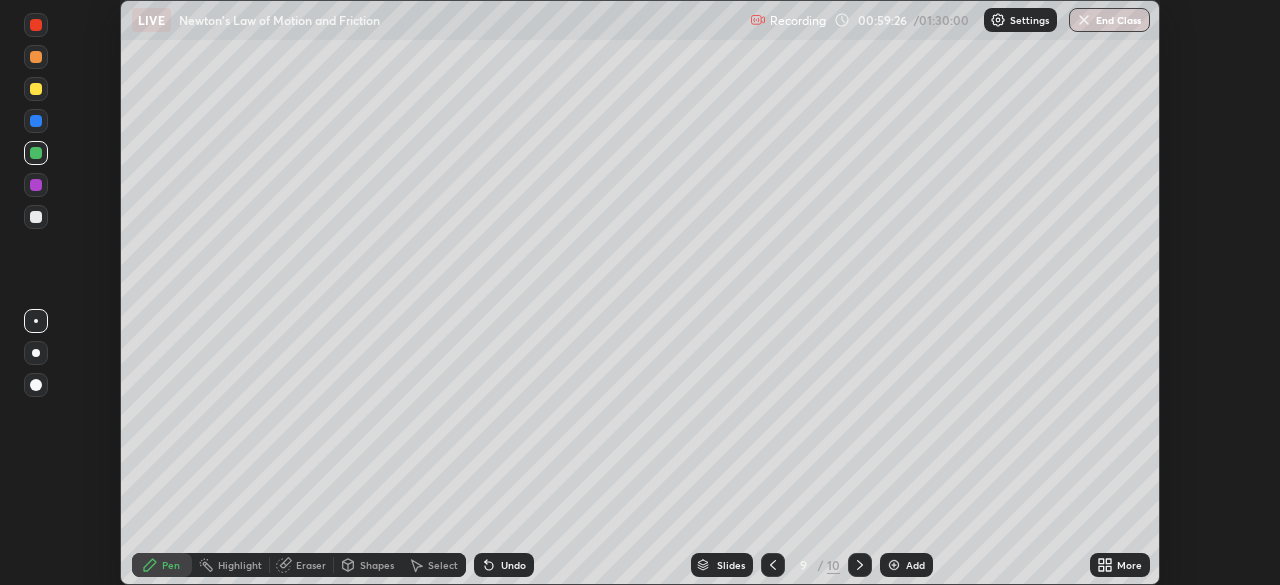 click on "Setting up your live class" at bounding box center (640, 292) 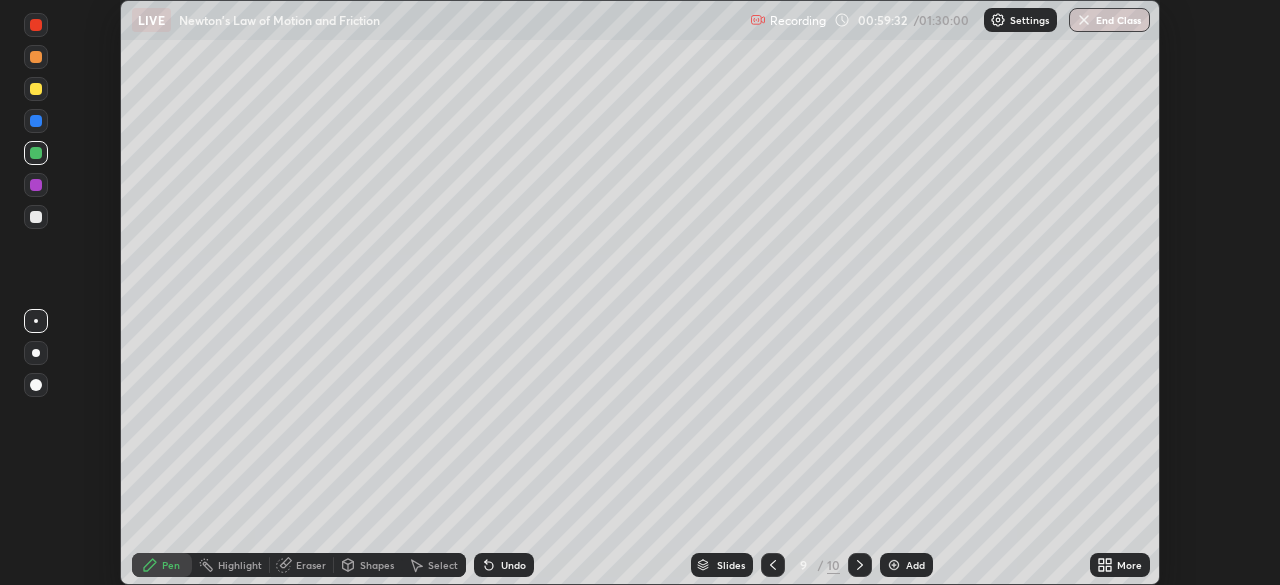 click 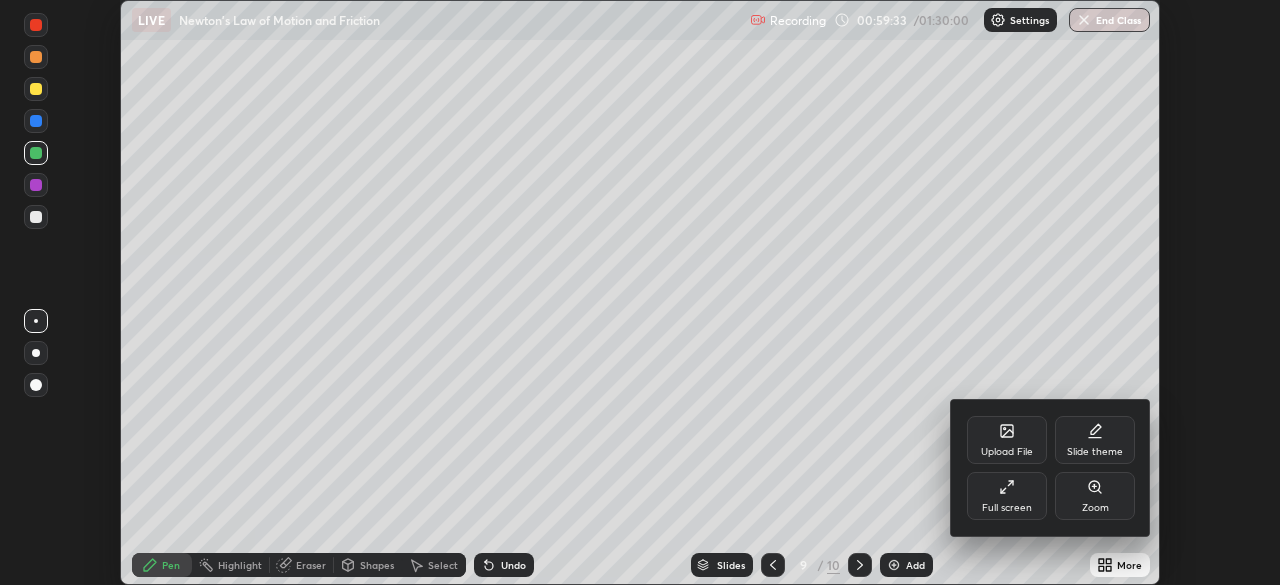 click on "Upload File" at bounding box center [1007, 440] 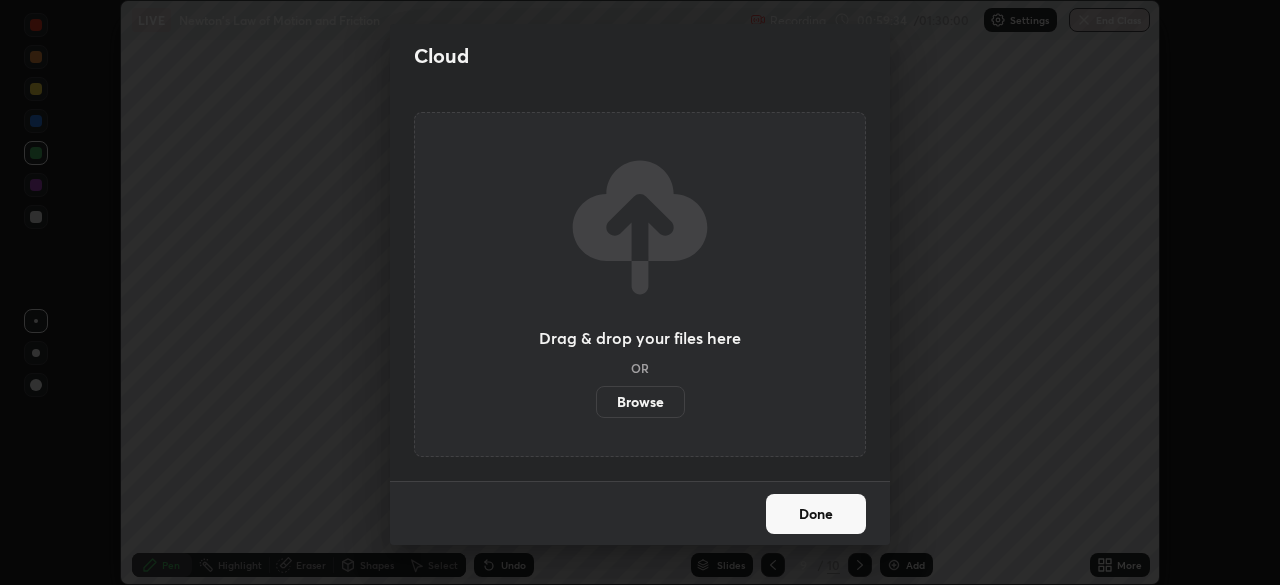 click on "Browse" at bounding box center (640, 402) 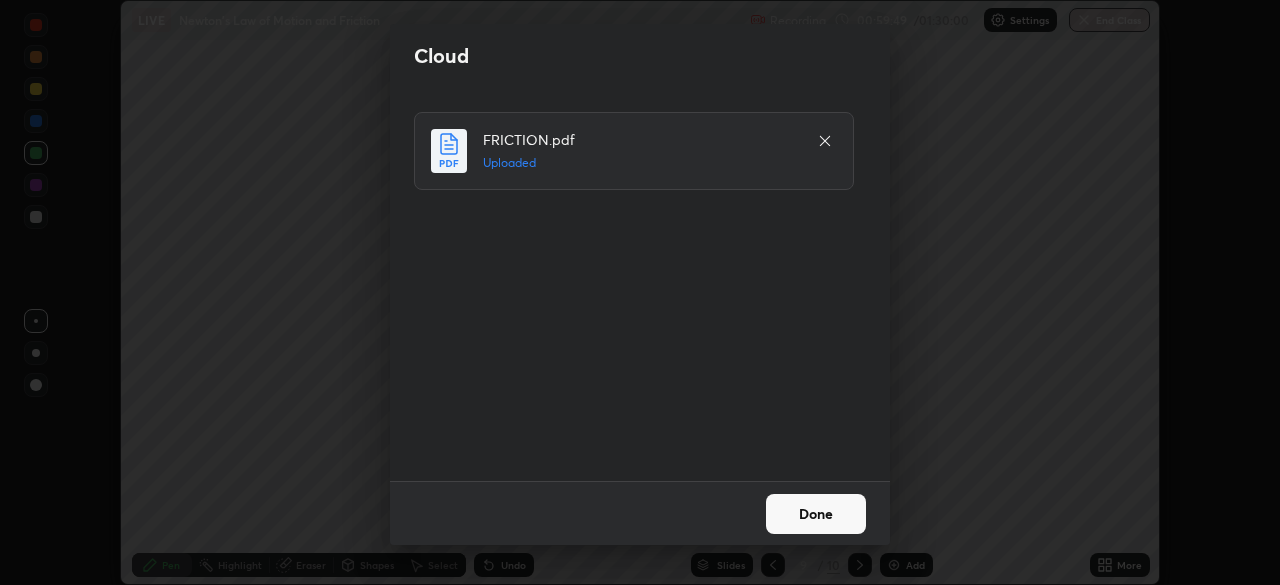 click on "Done" at bounding box center (816, 514) 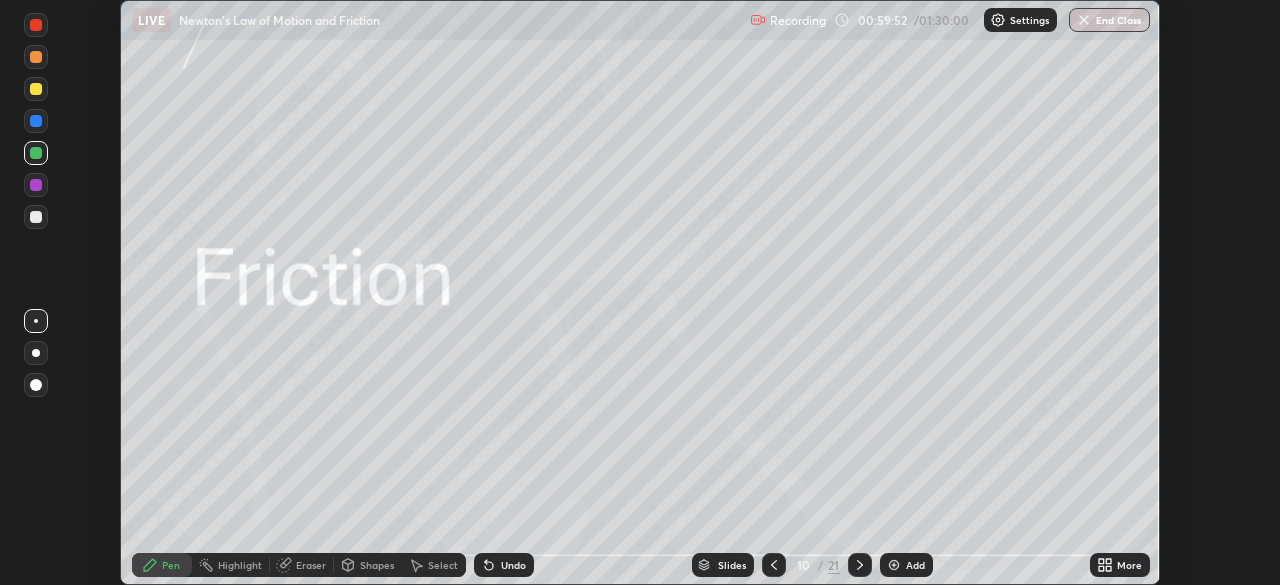 click 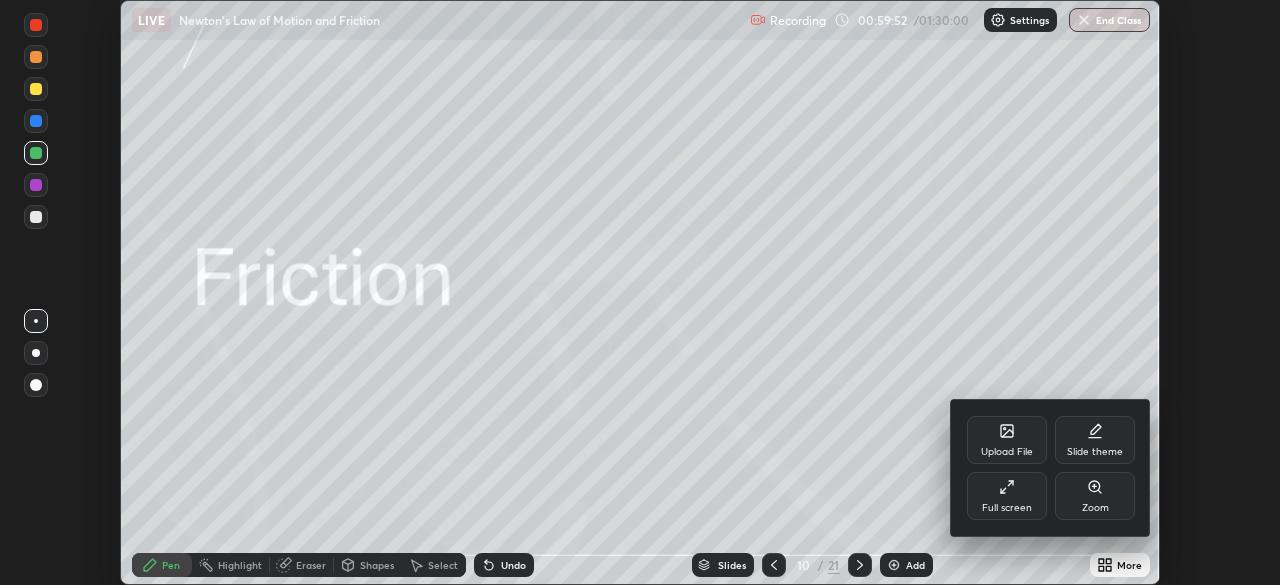 click on "Full screen" at bounding box center [1007, 508] 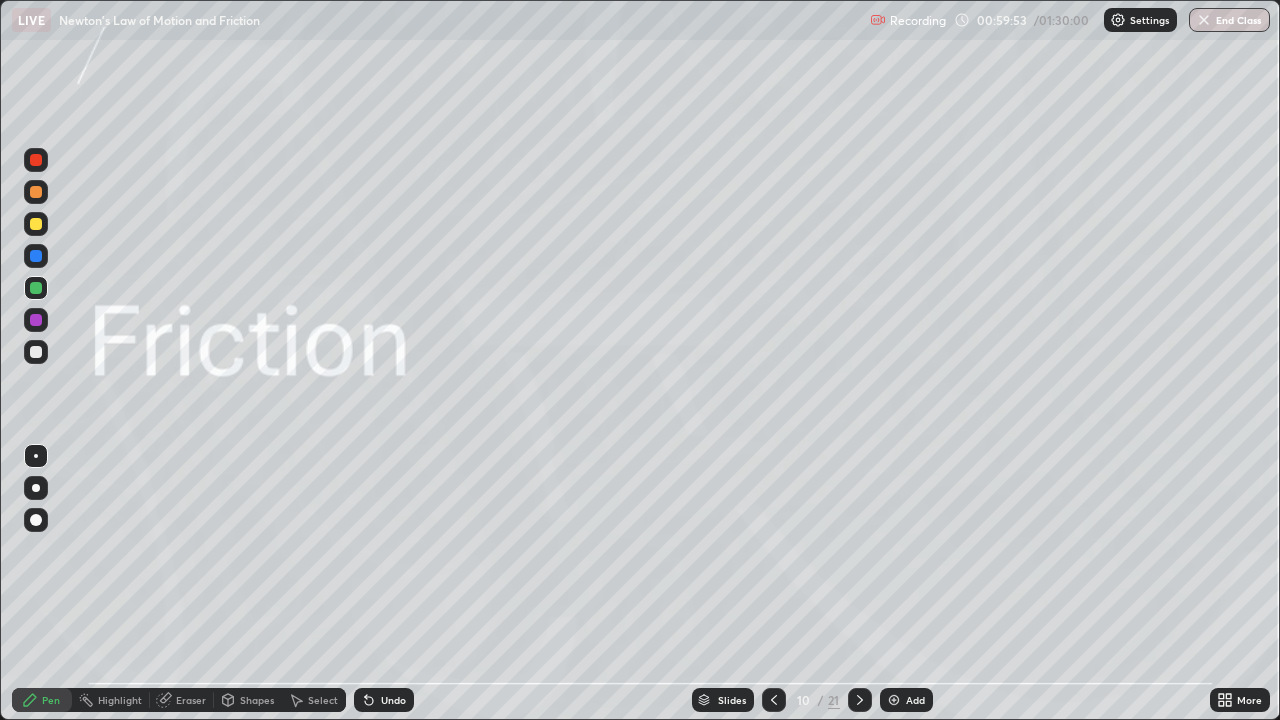 scroll, scrollTop: 99280, scrollLeft: 98720, axis: both 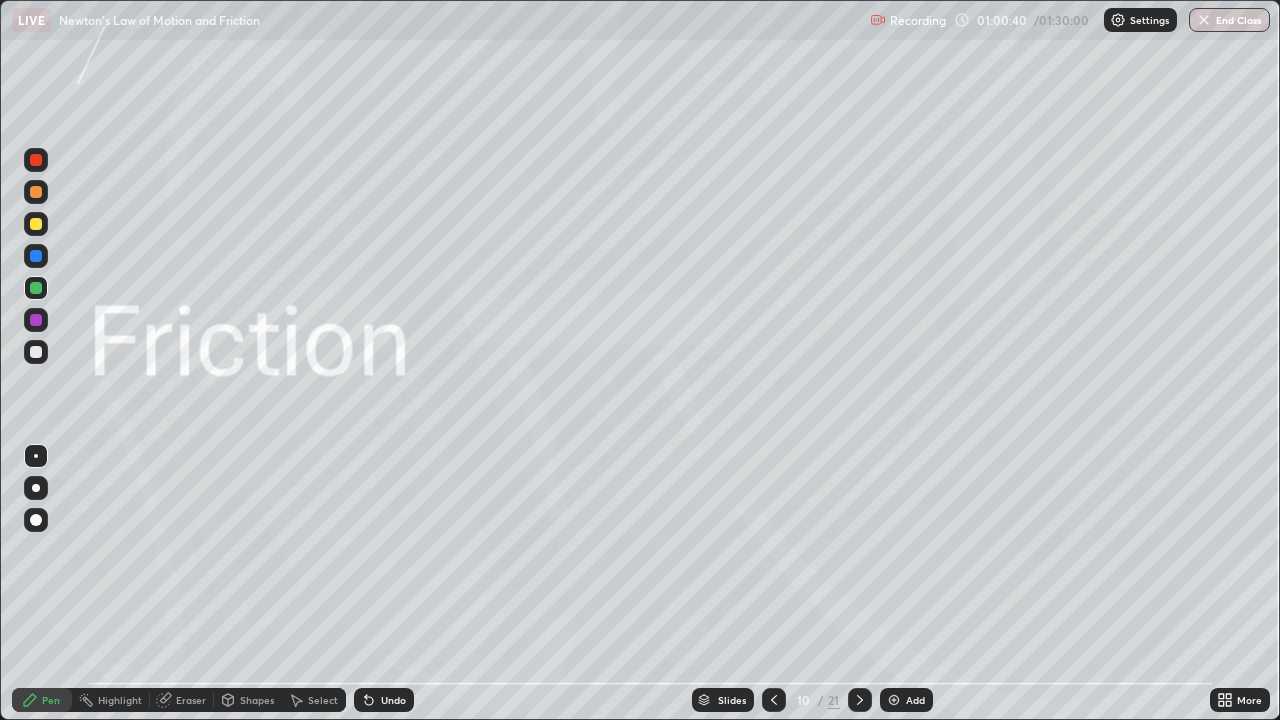 click 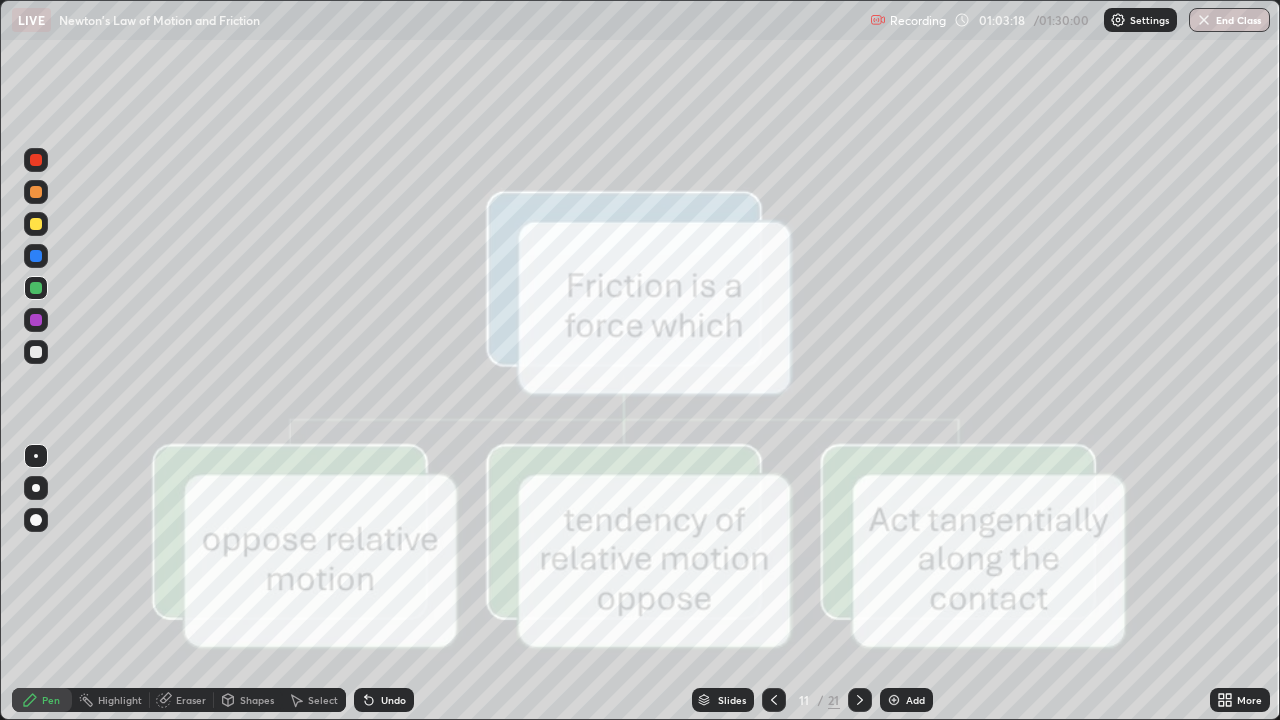 click at bounding box center (36, 320) 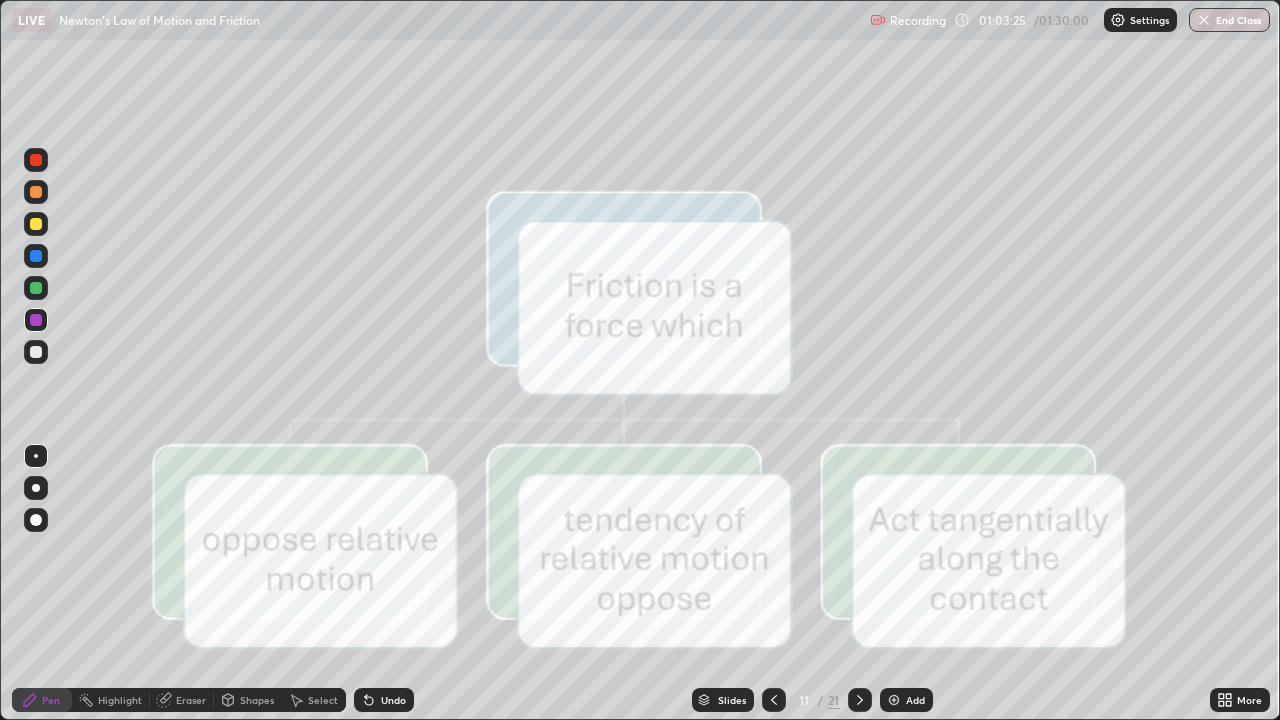 click on "Undo" at bounding box center (393, 700) 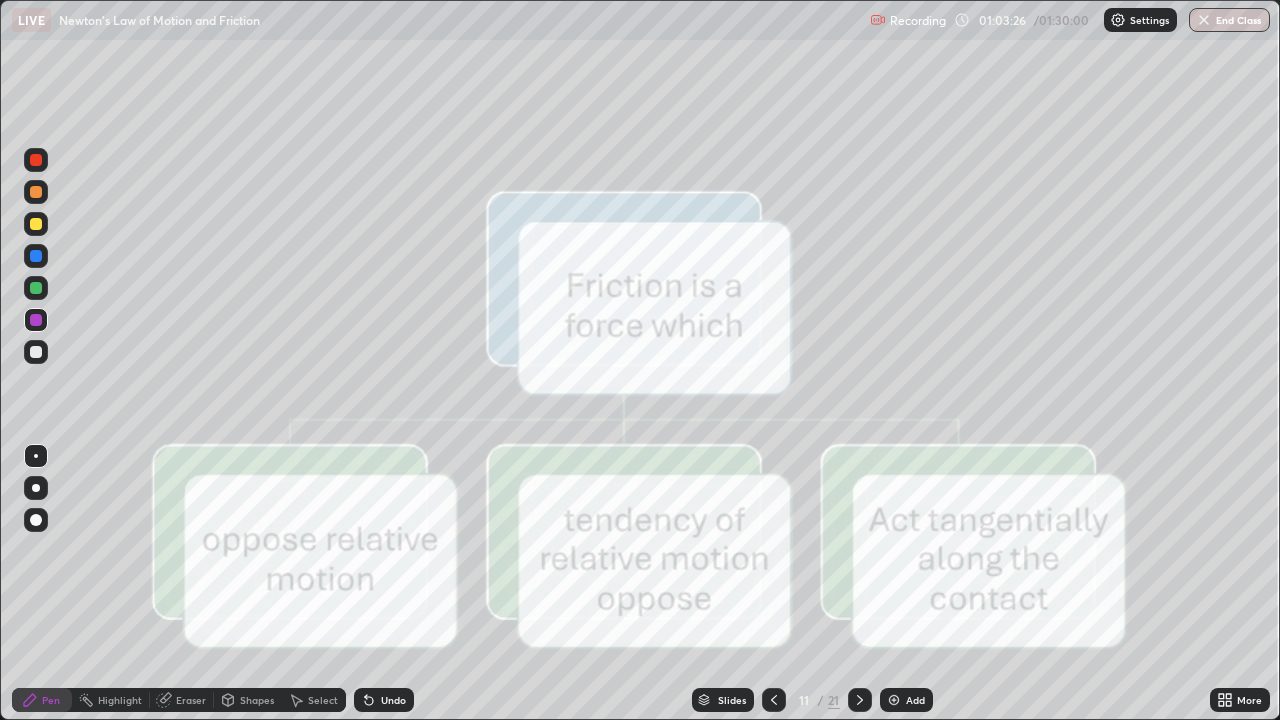 click on "Undo" at bounding box center [393, 700] 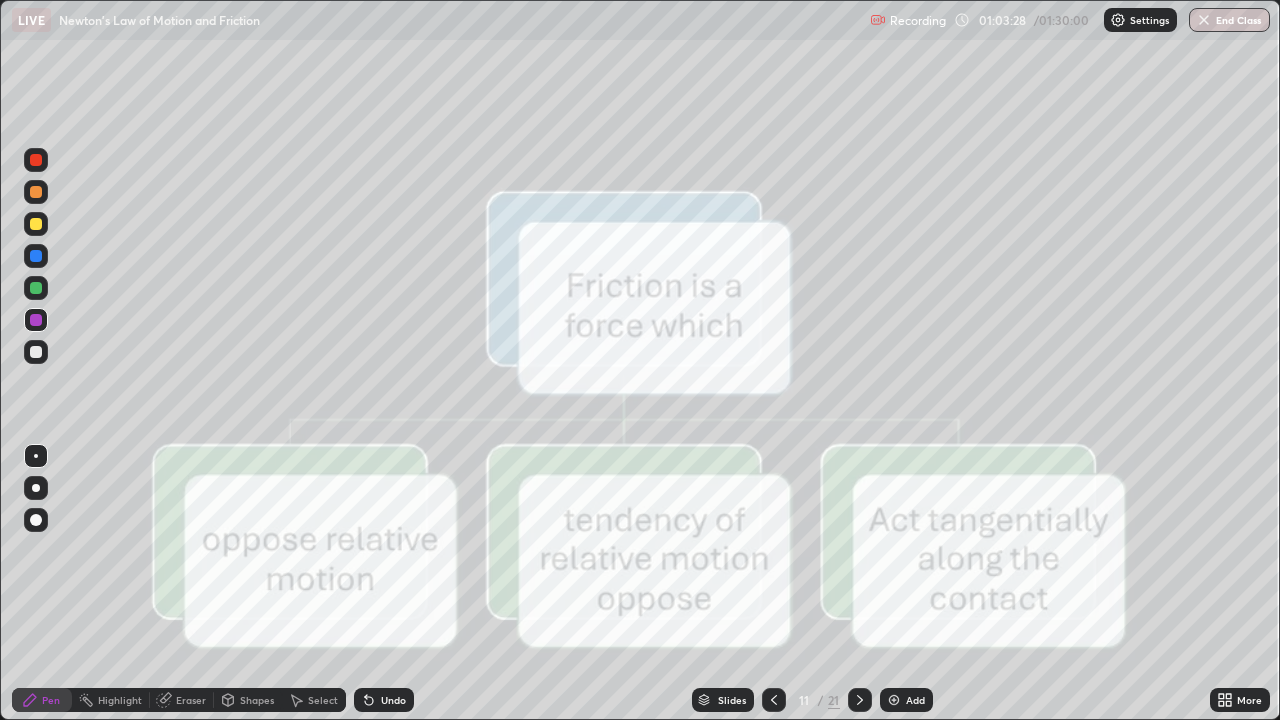 click on "Undo" at bounding box center (393, 700) 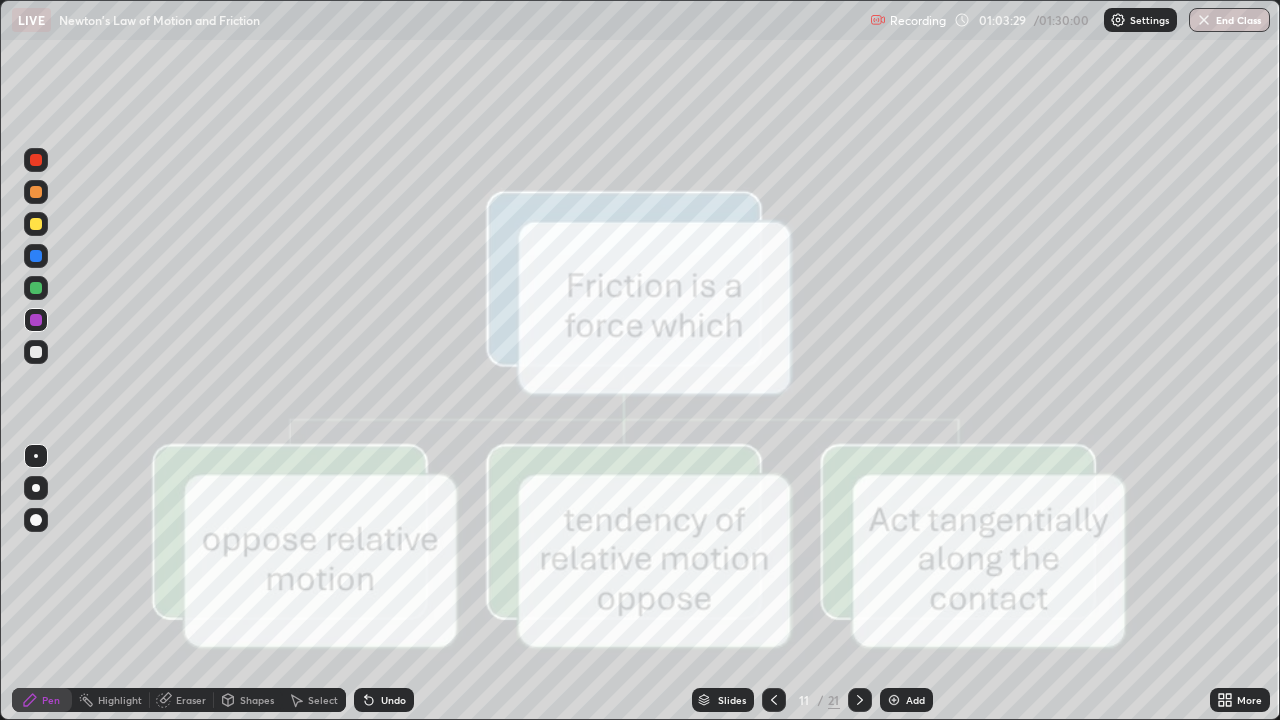 click on "Undo" at bounding box center [393, 700] 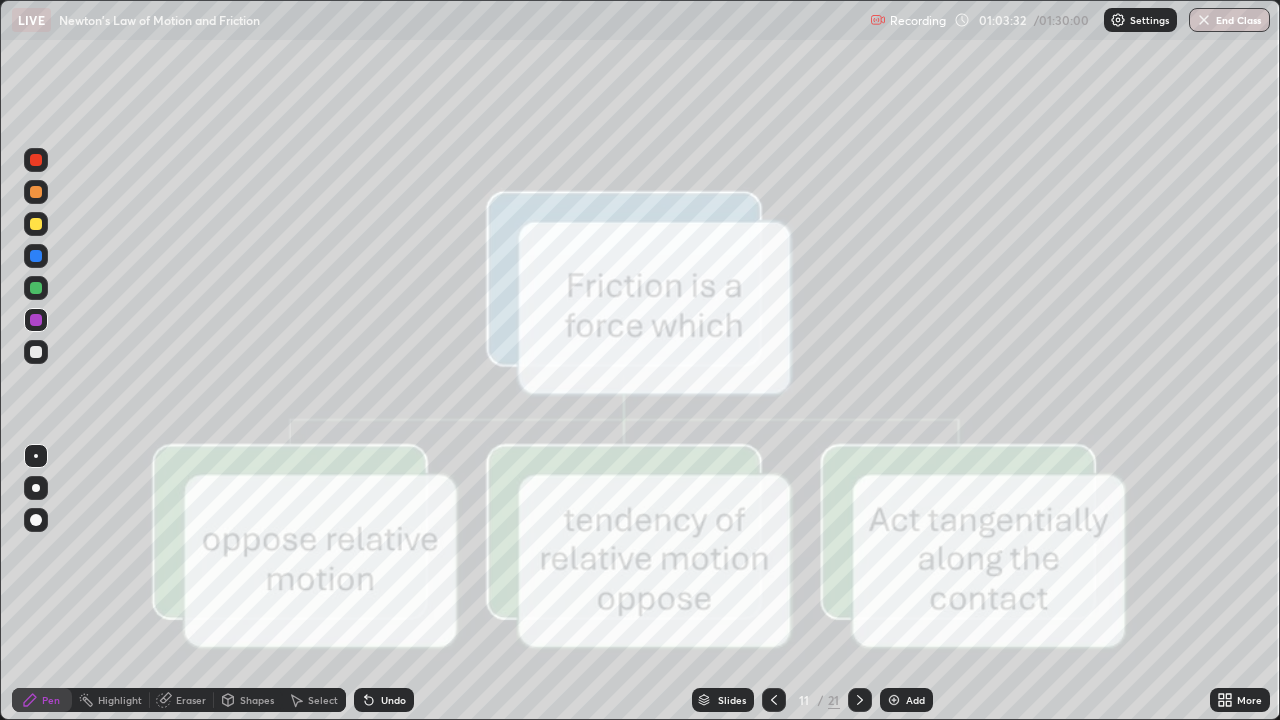 click on "Eraser" at bounding box center [191, 700] 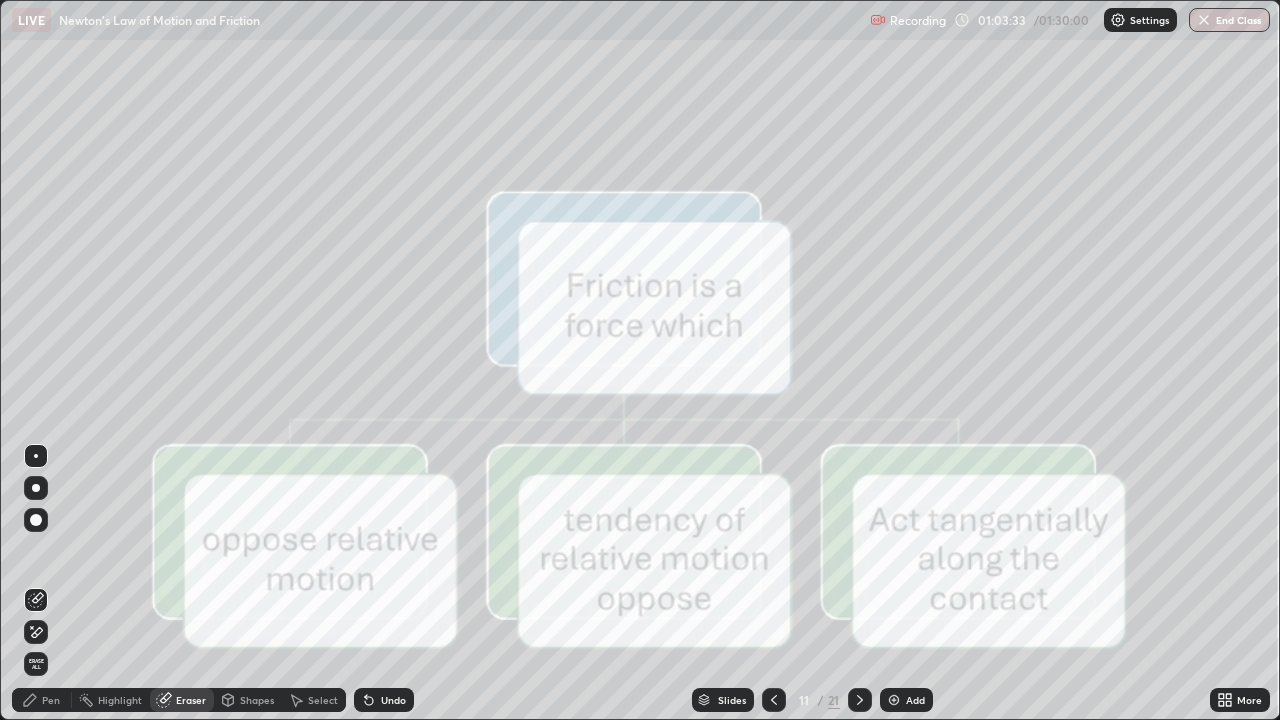 click 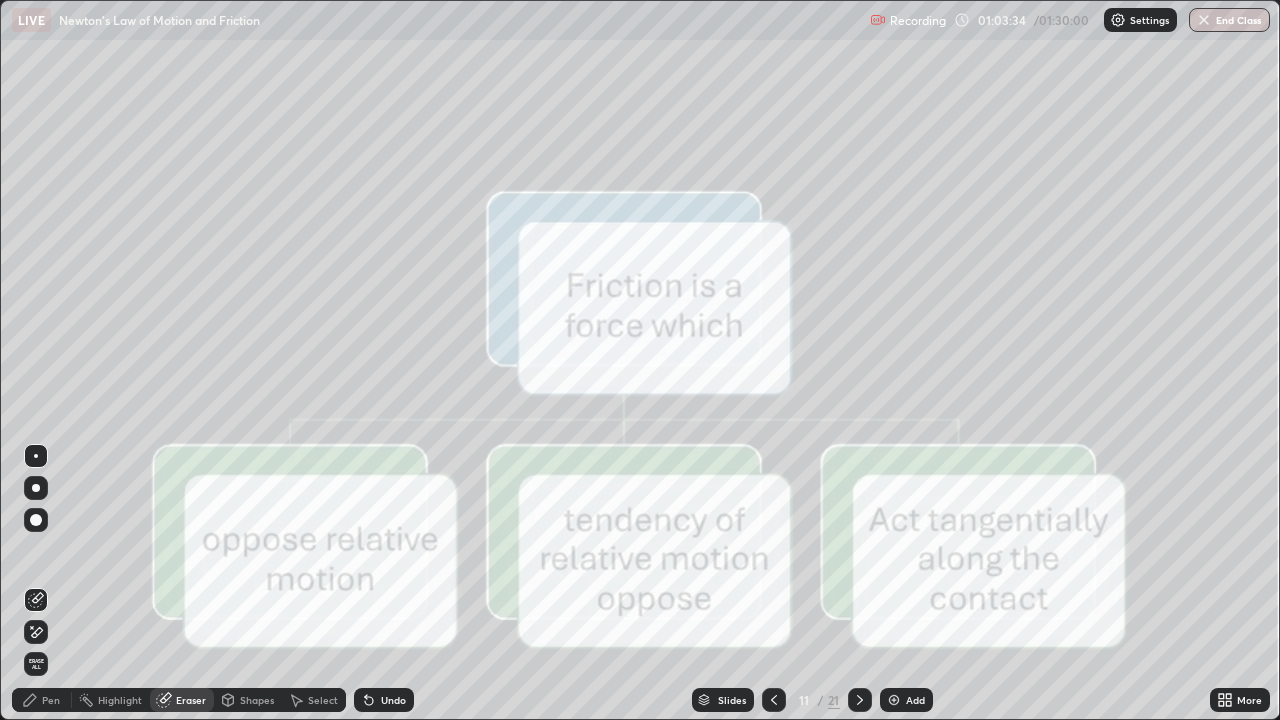 click 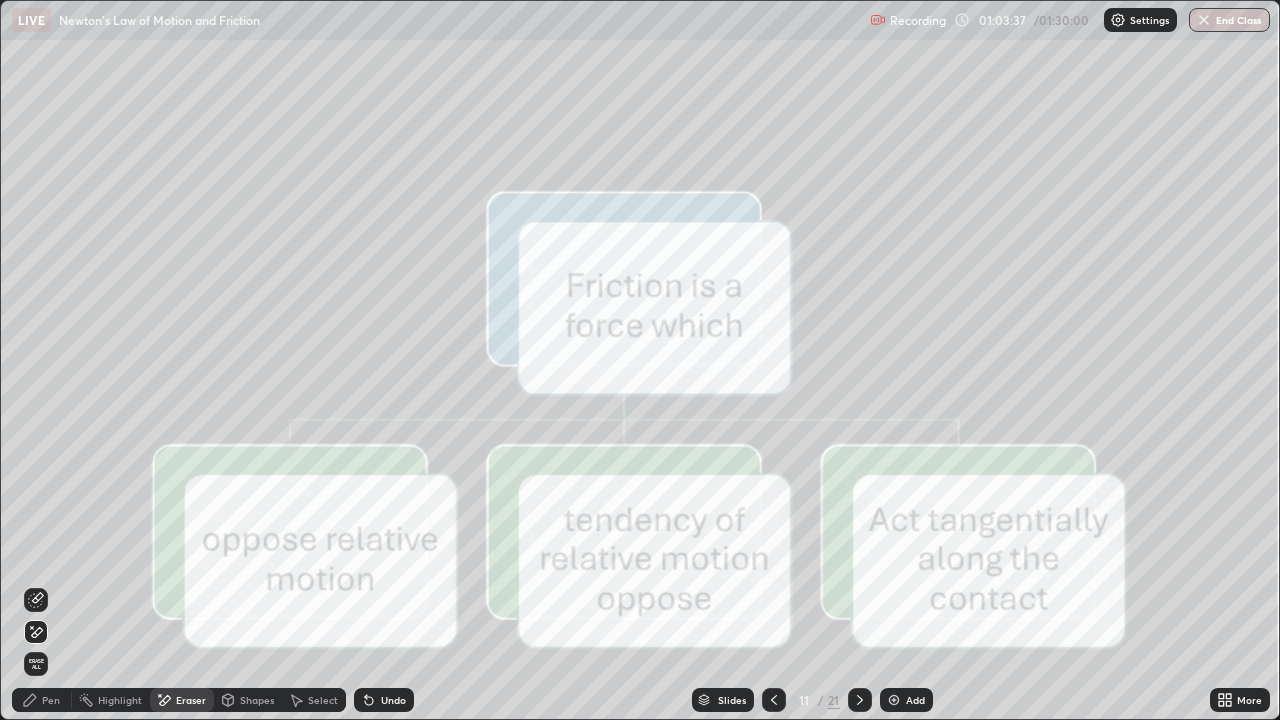 click on "Pen" at bounding box center (51, 700) 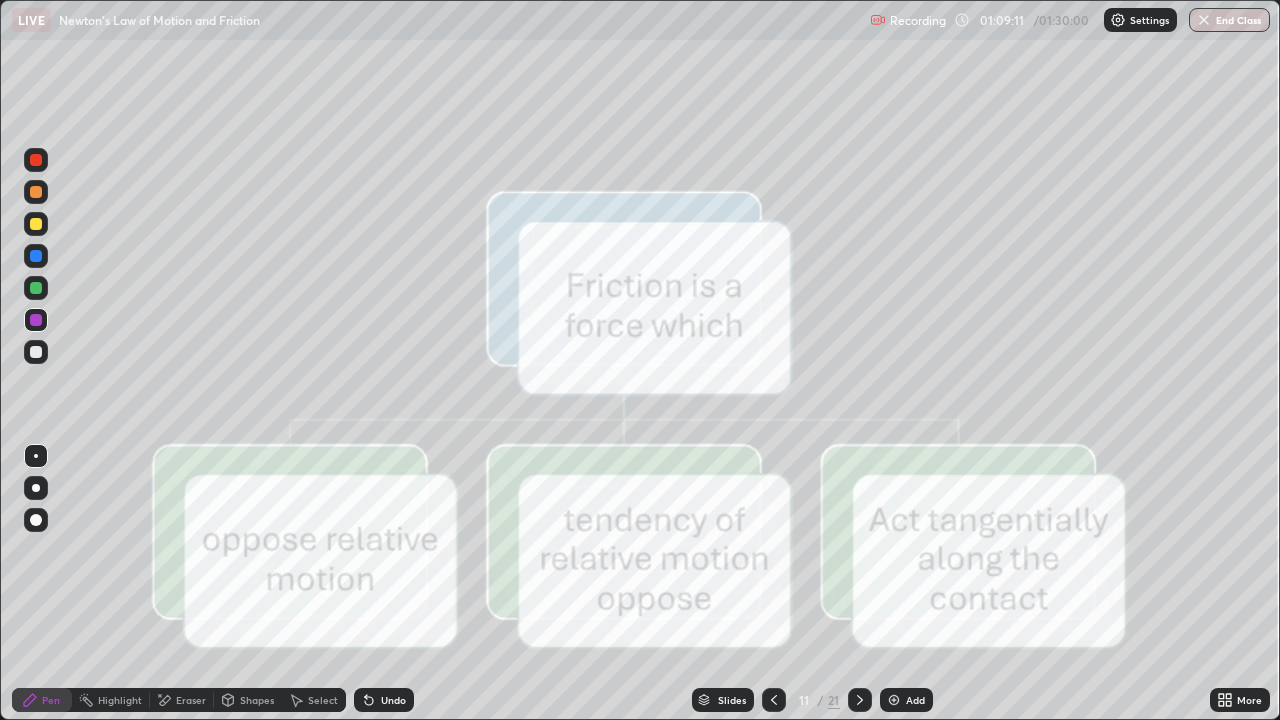 click 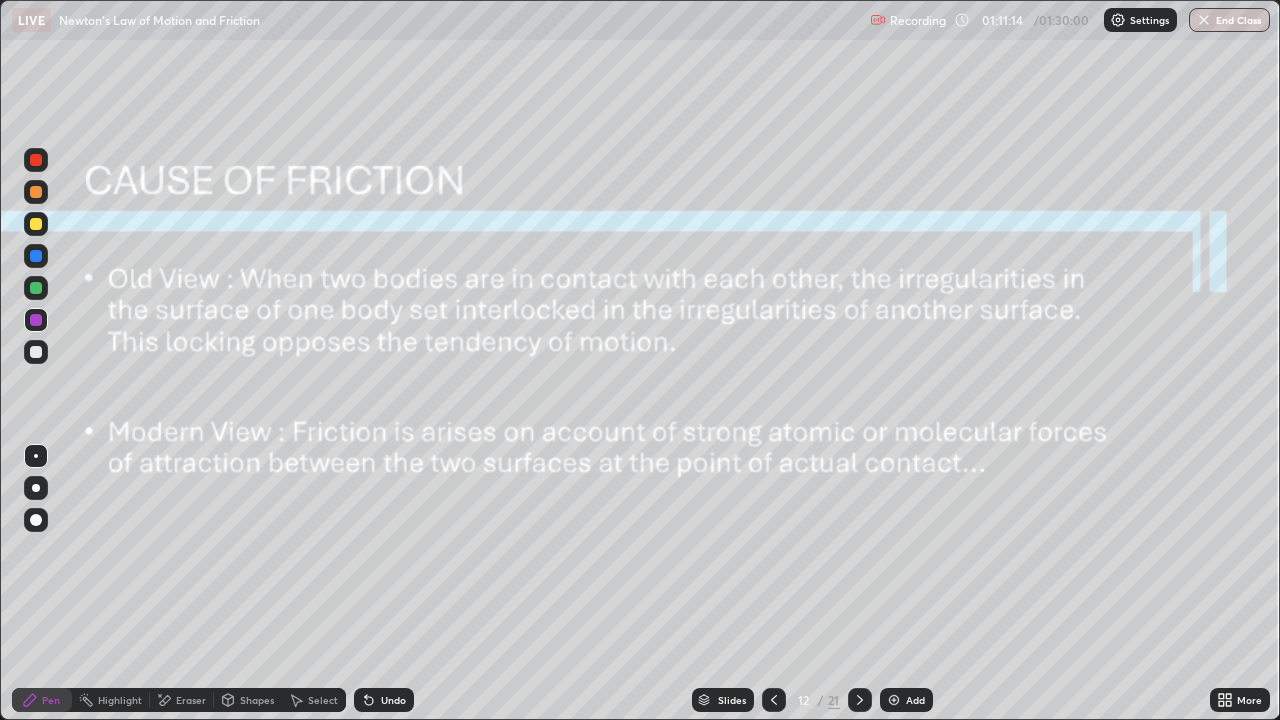 click at bounding box center (36, 288) 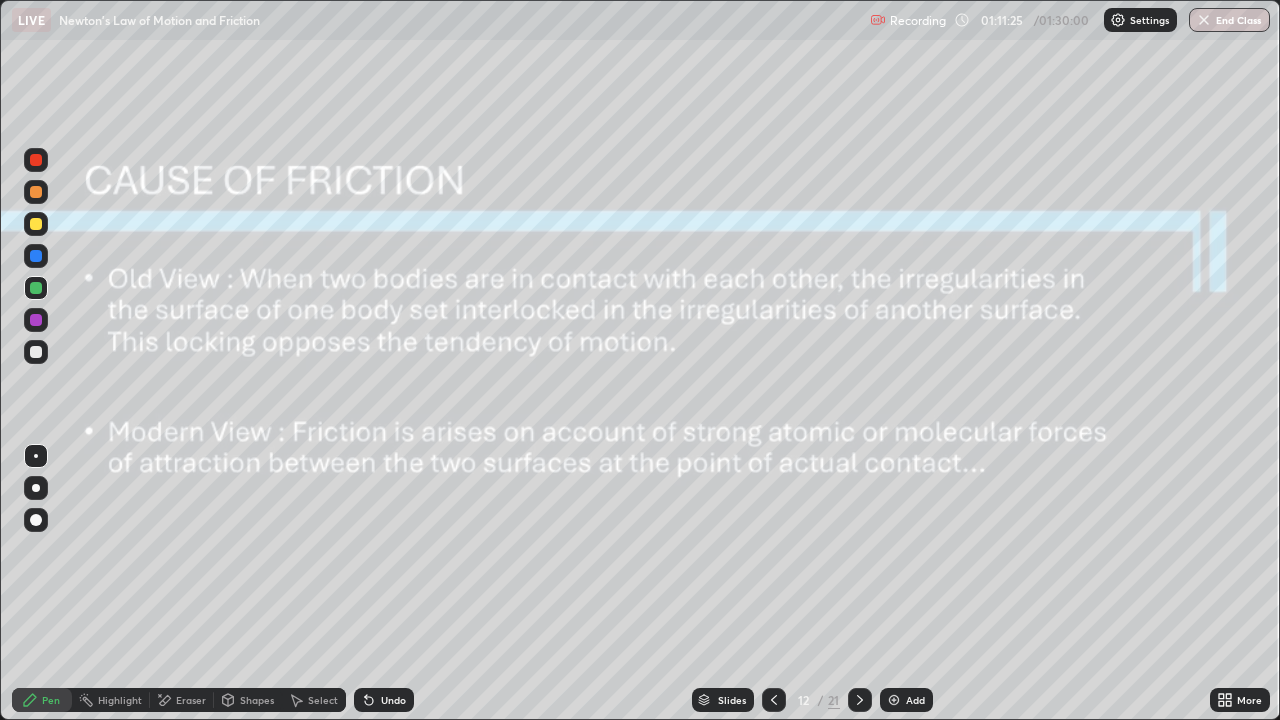click on "Undo" at bounding box center [393, 700] 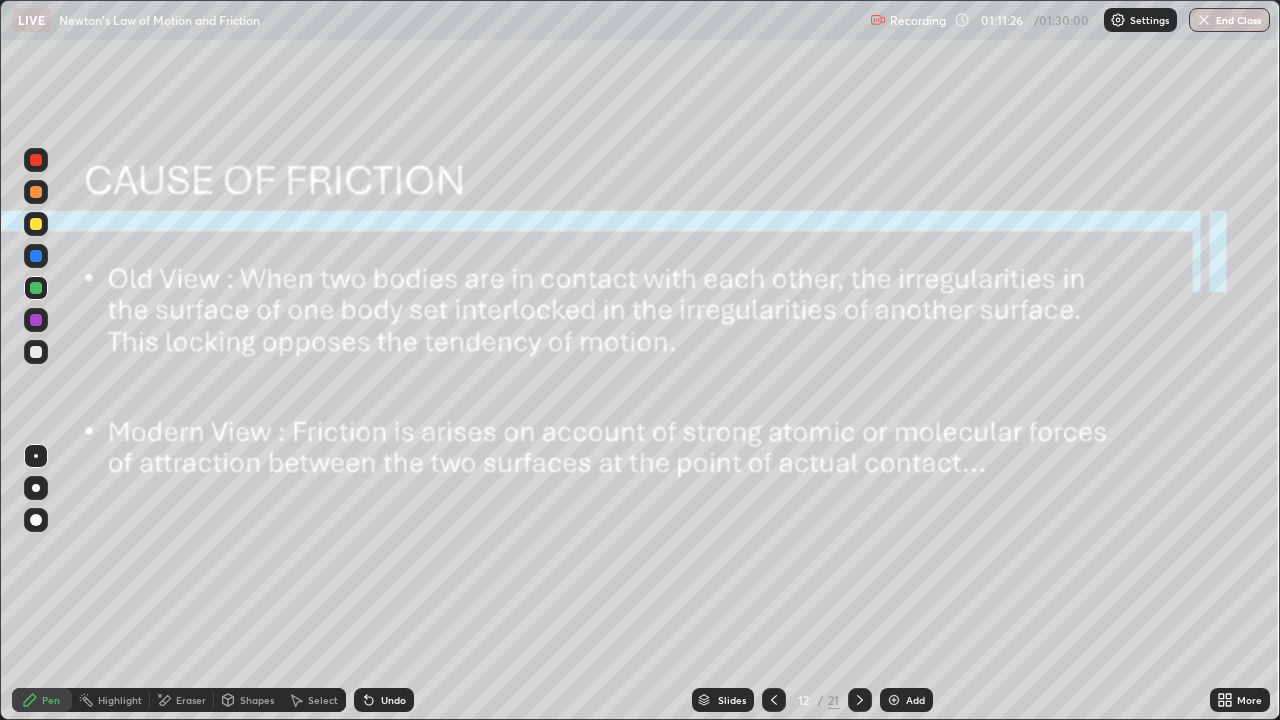 click on "Add" at bounding box center (915, 700) 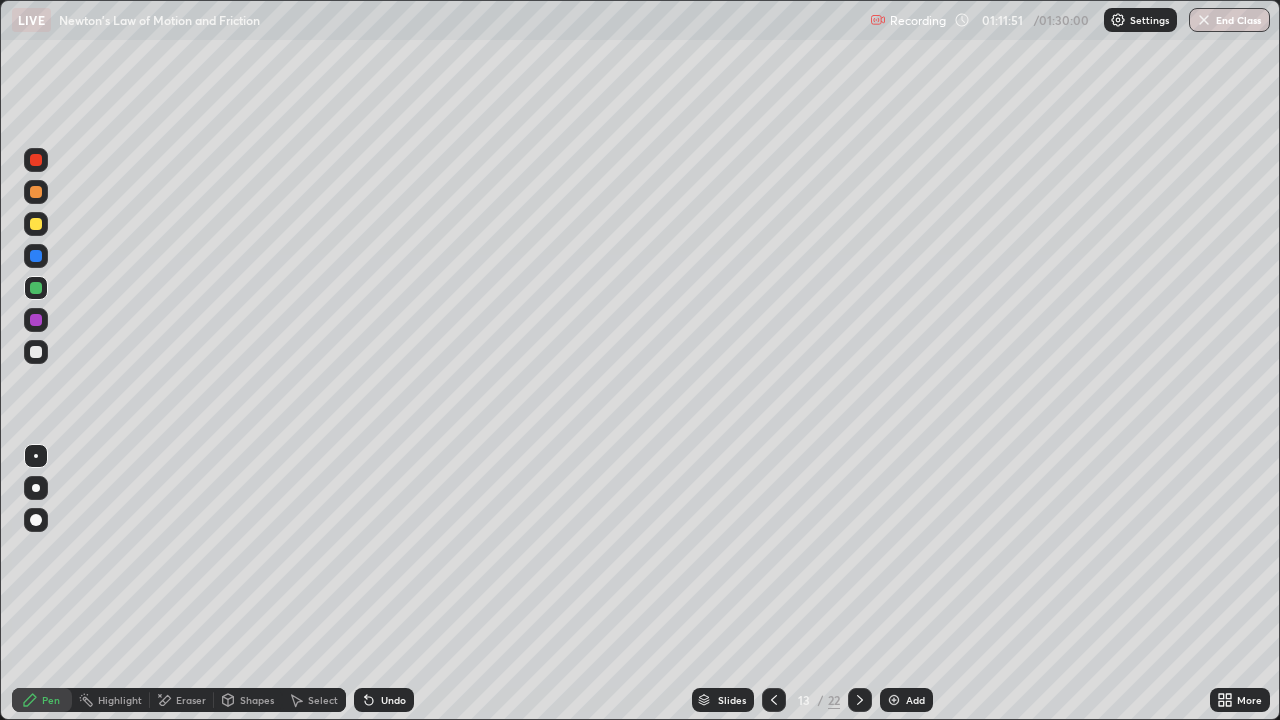 click at bounding box center [36, 224] 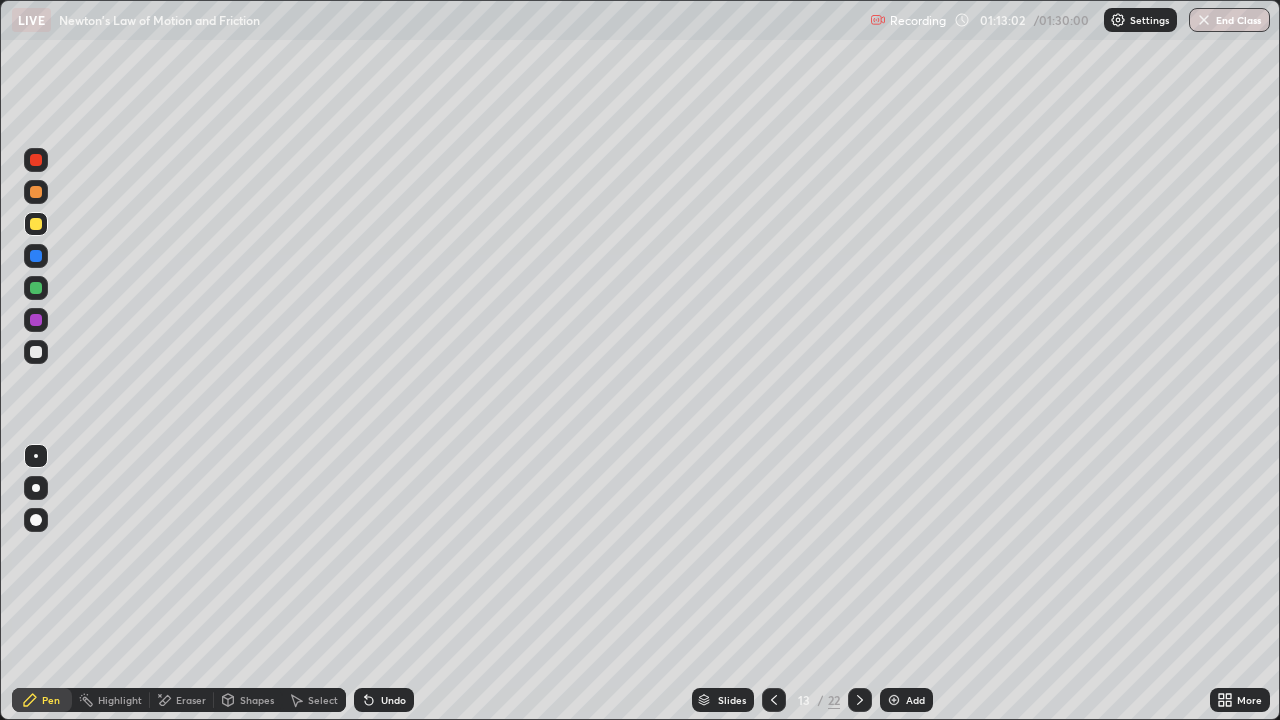 click at bounding box center (774, 700) 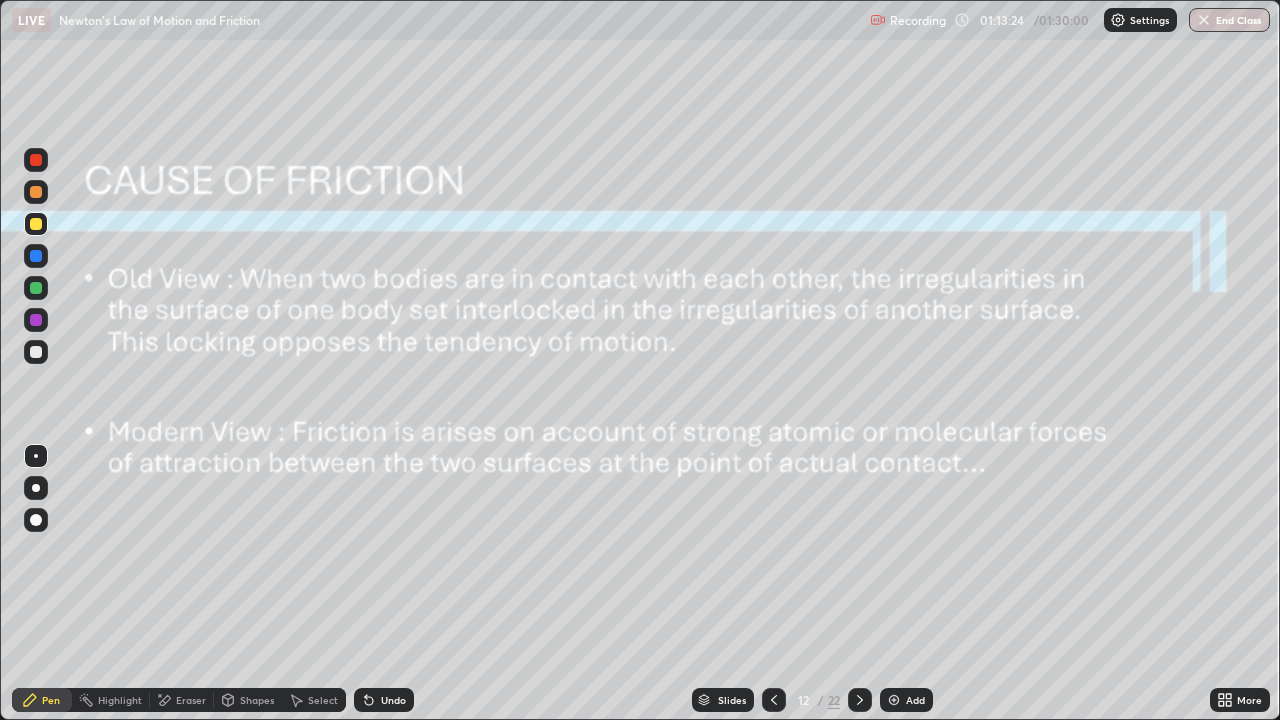 click 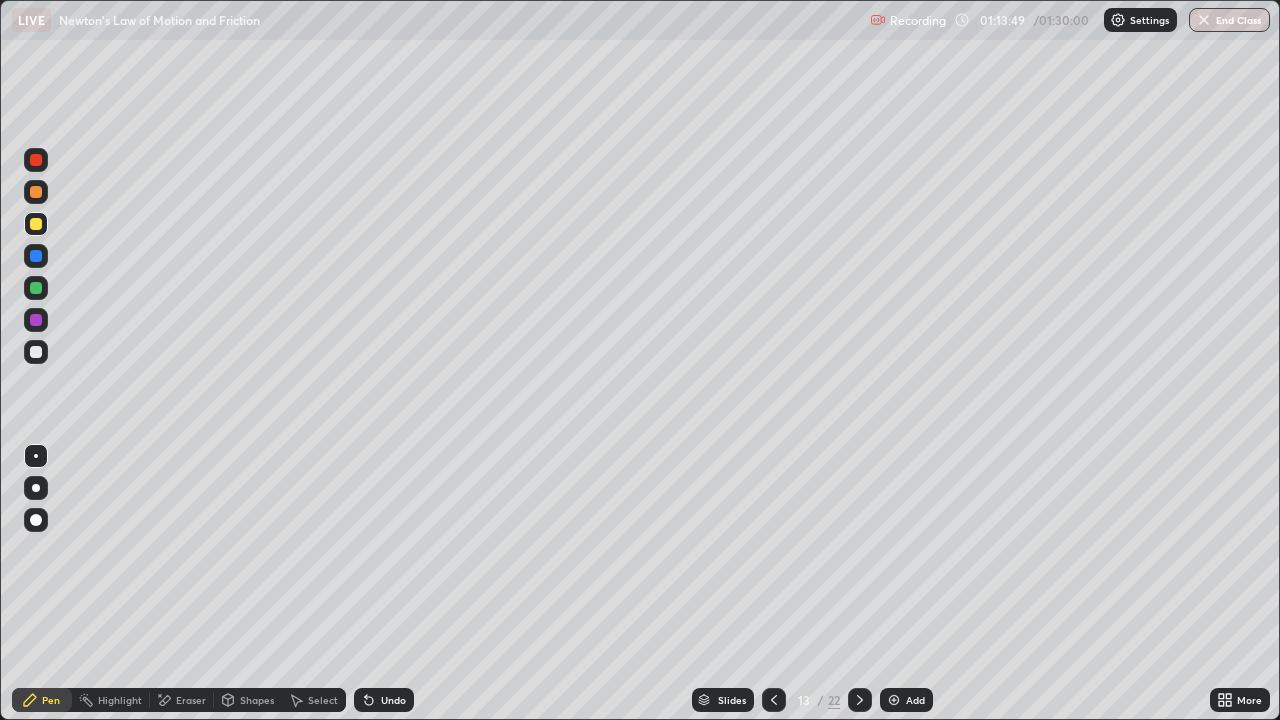 click 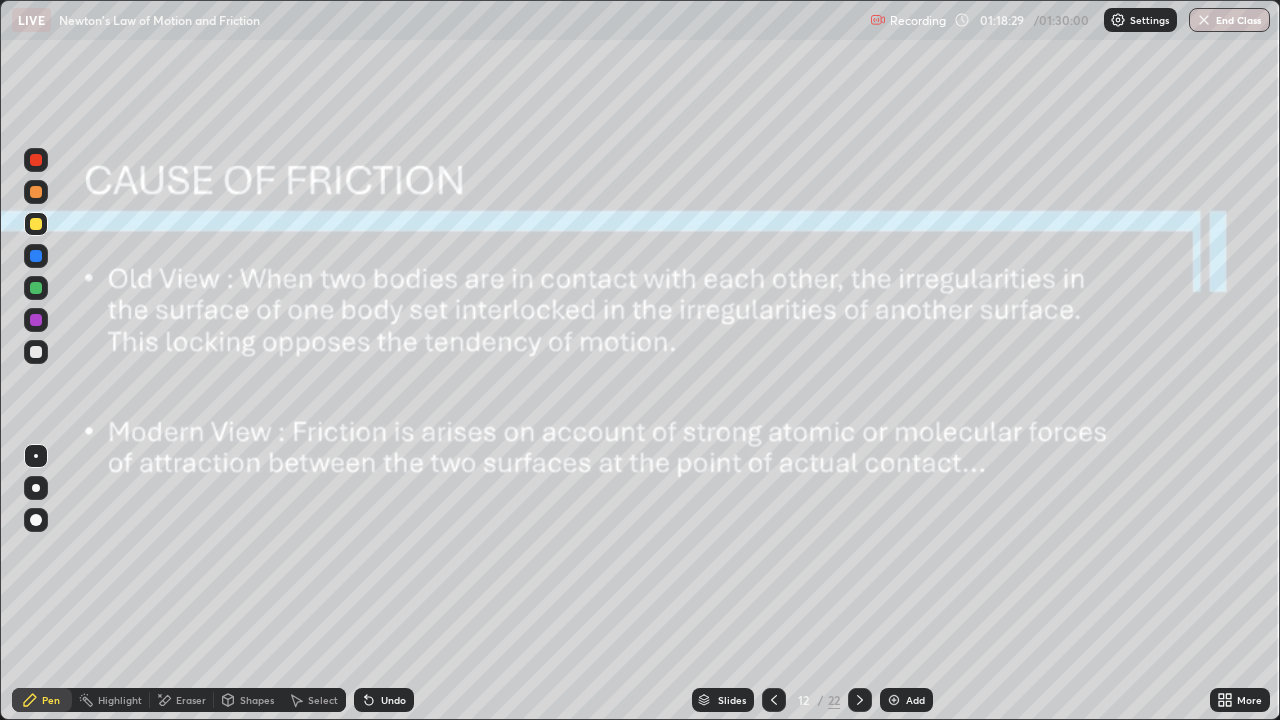 click 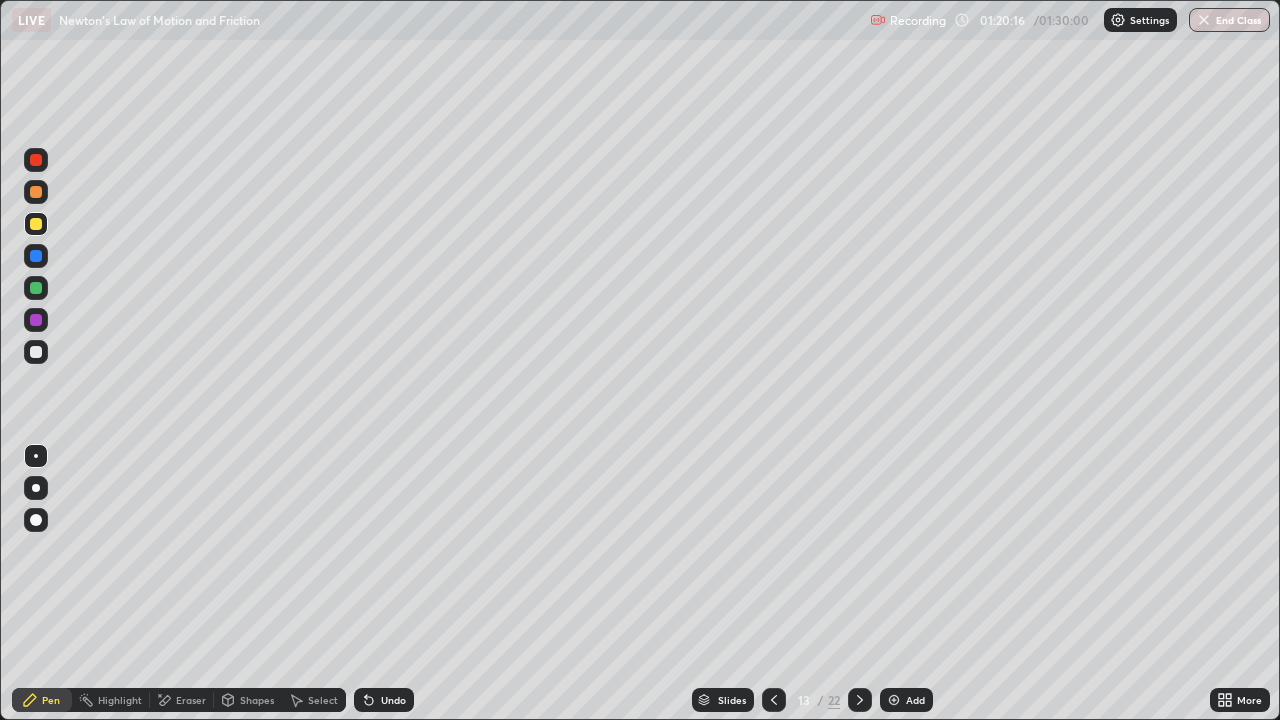 click at bounding box center [860, 700] 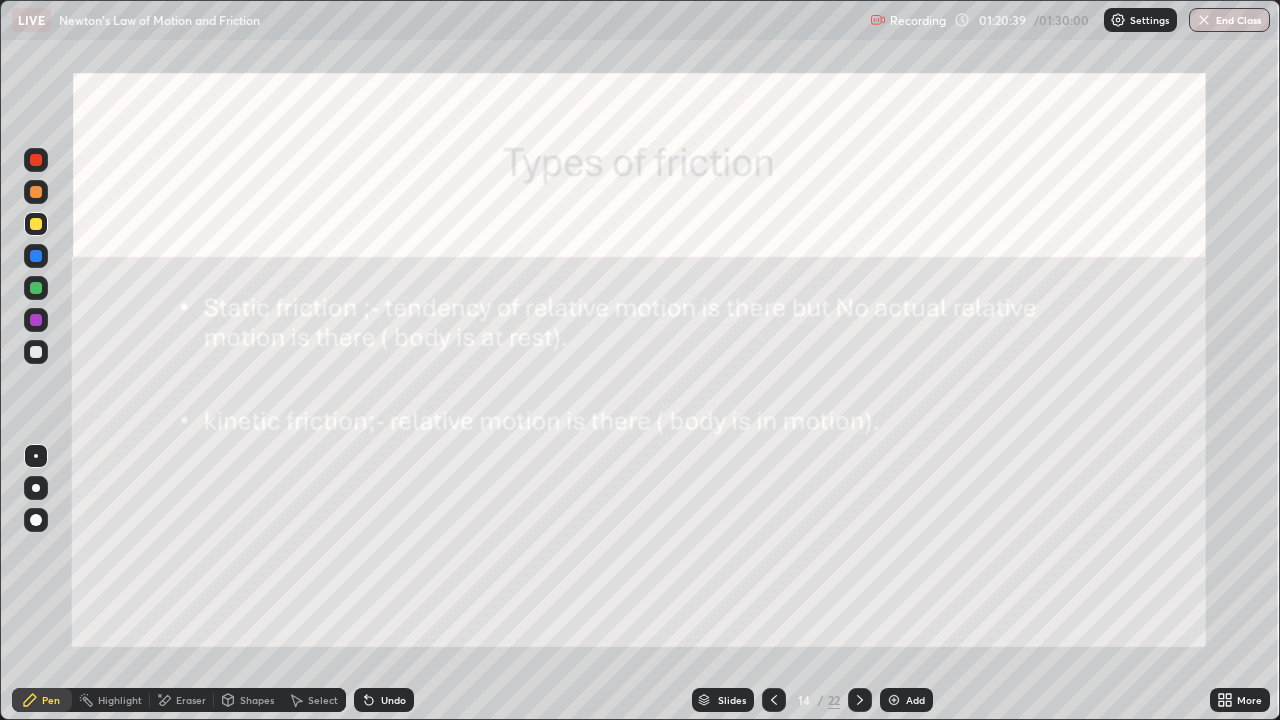 click 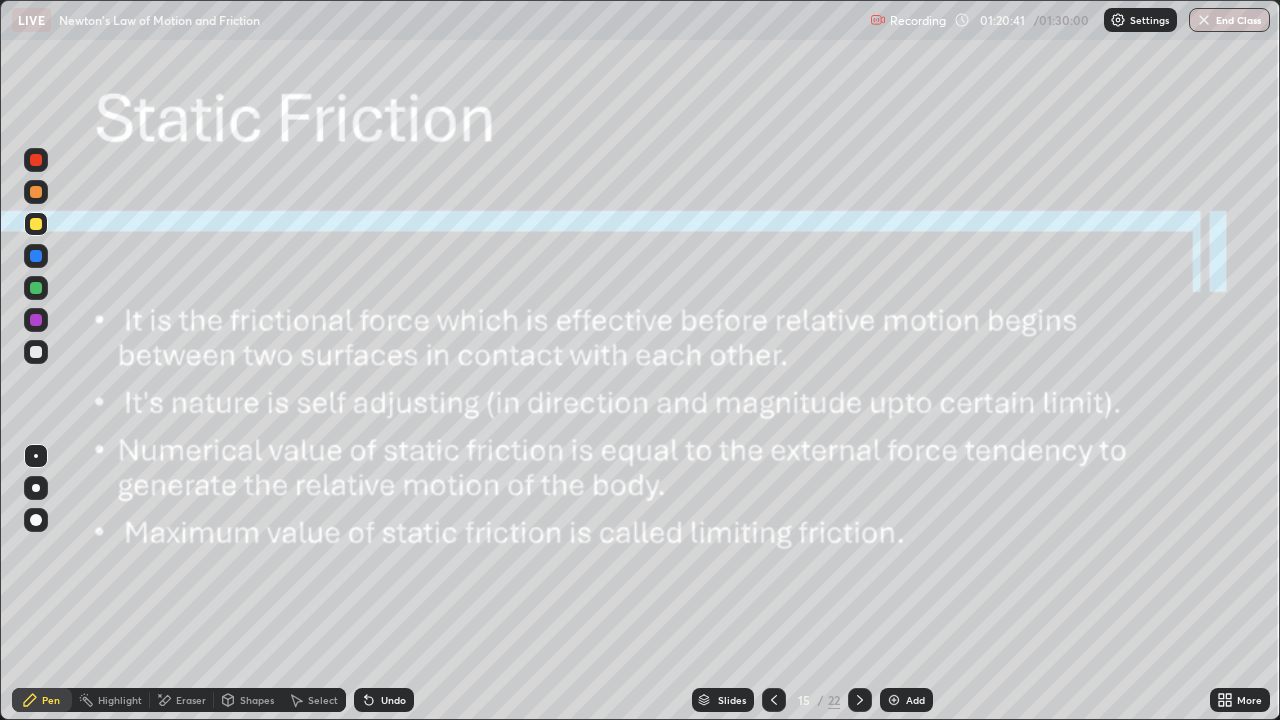 click 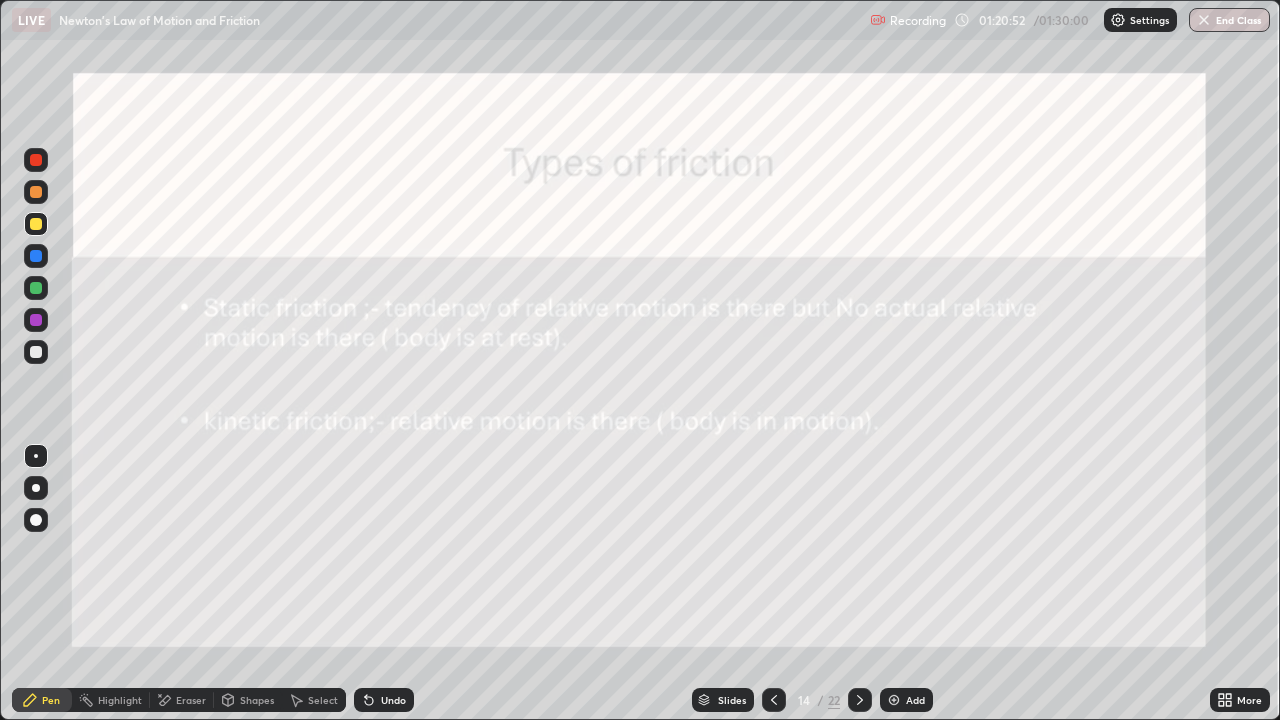 click at bounding box center [860, 700] 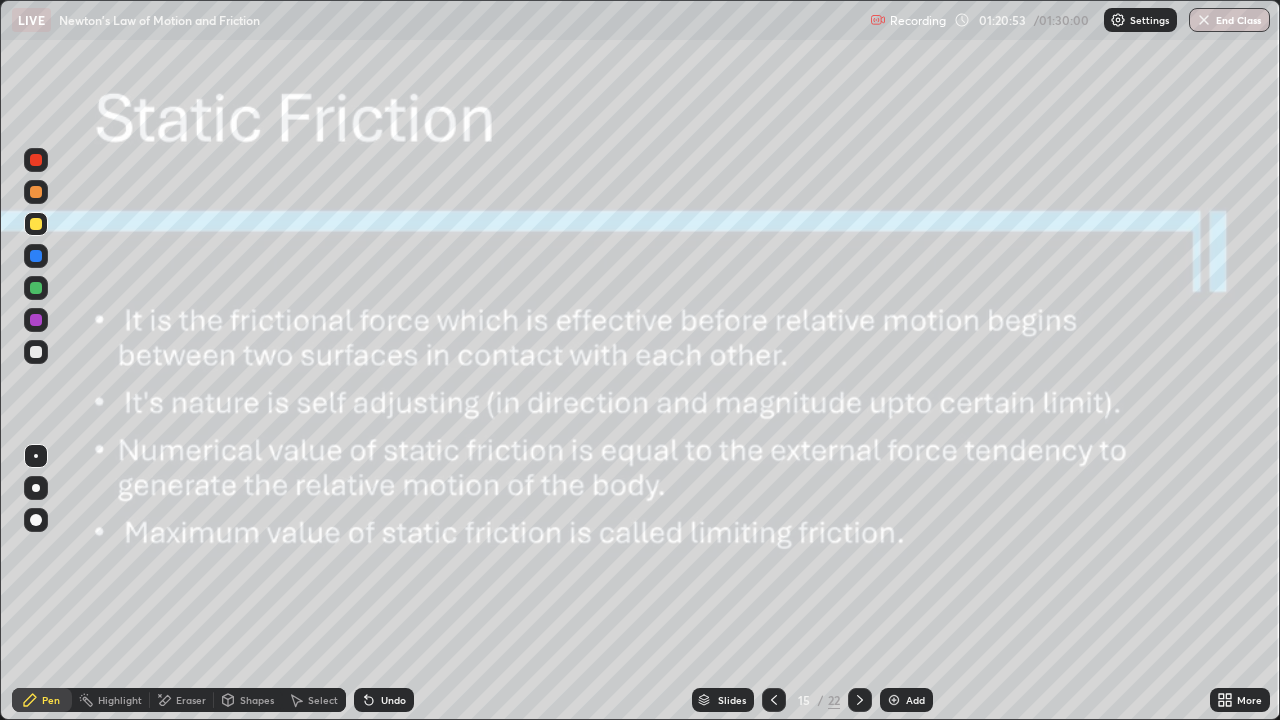 click 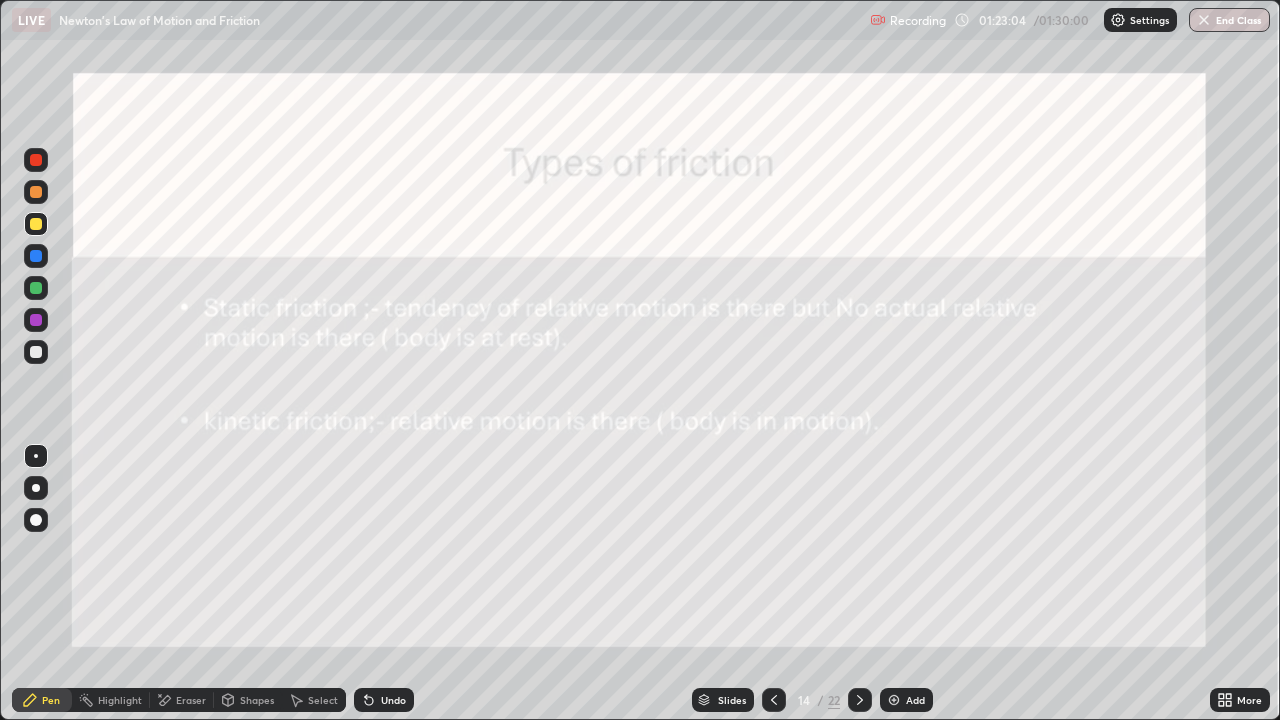 click on "End Class" at bounding box center [1229, 20] 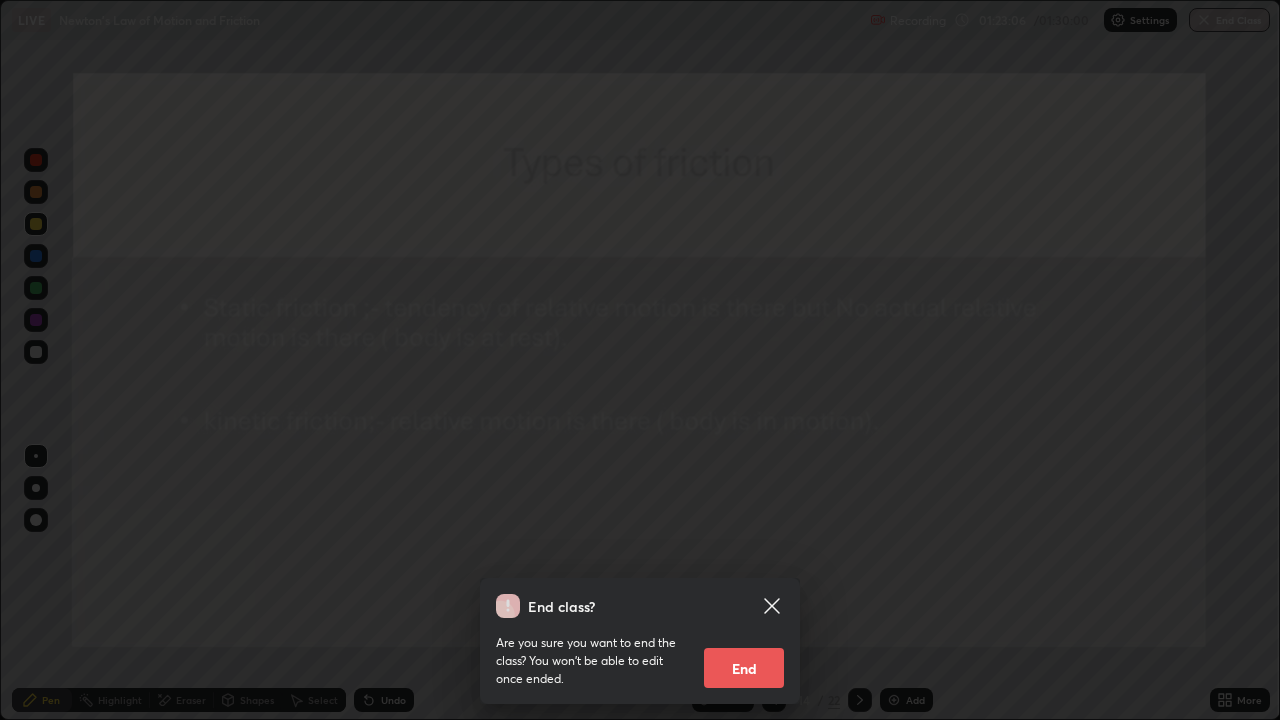 click on "End" at bounding box center [744, 668] 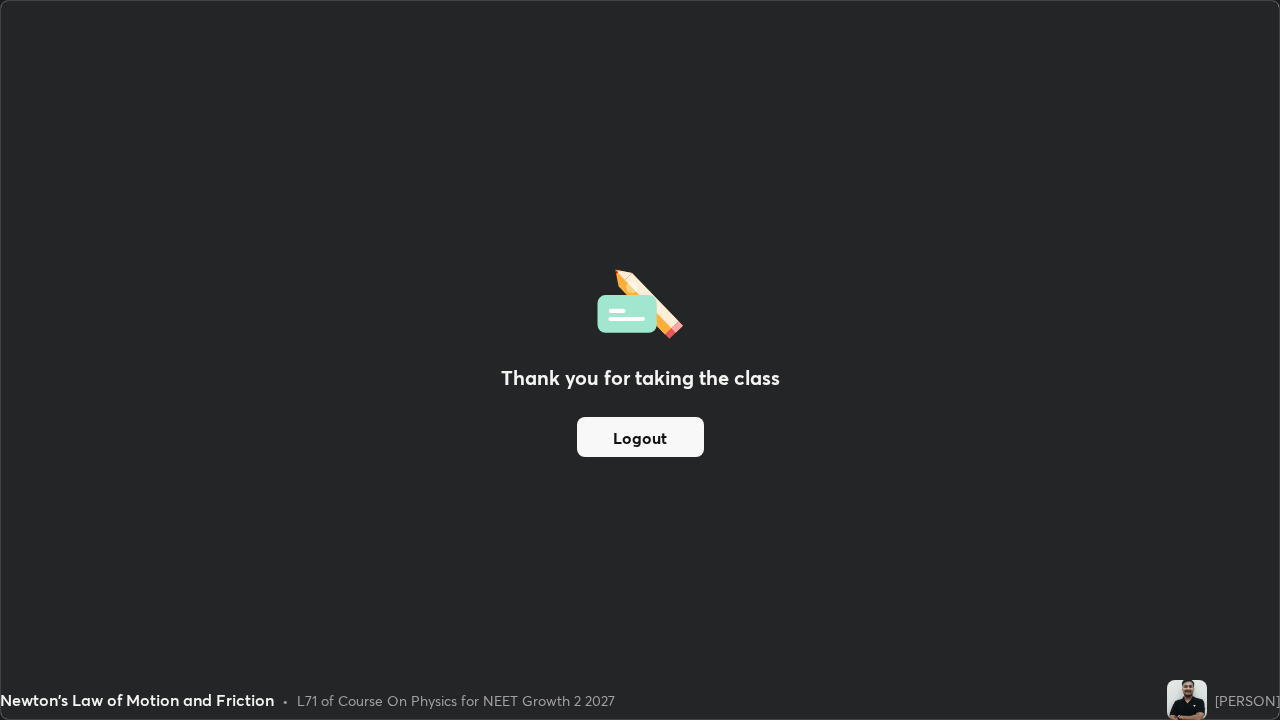 click on "Thank you for taking the class Logout" at bounding box center [640, 360] 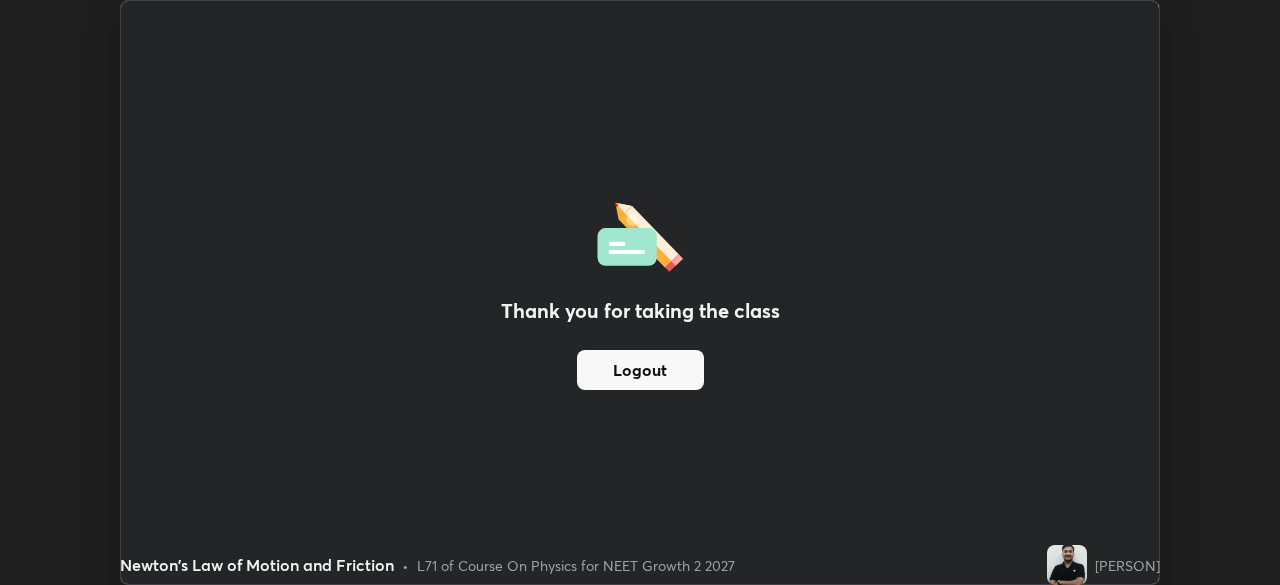 scroll, scrollTop: 585, scrollLeft: 1280, axis: both 